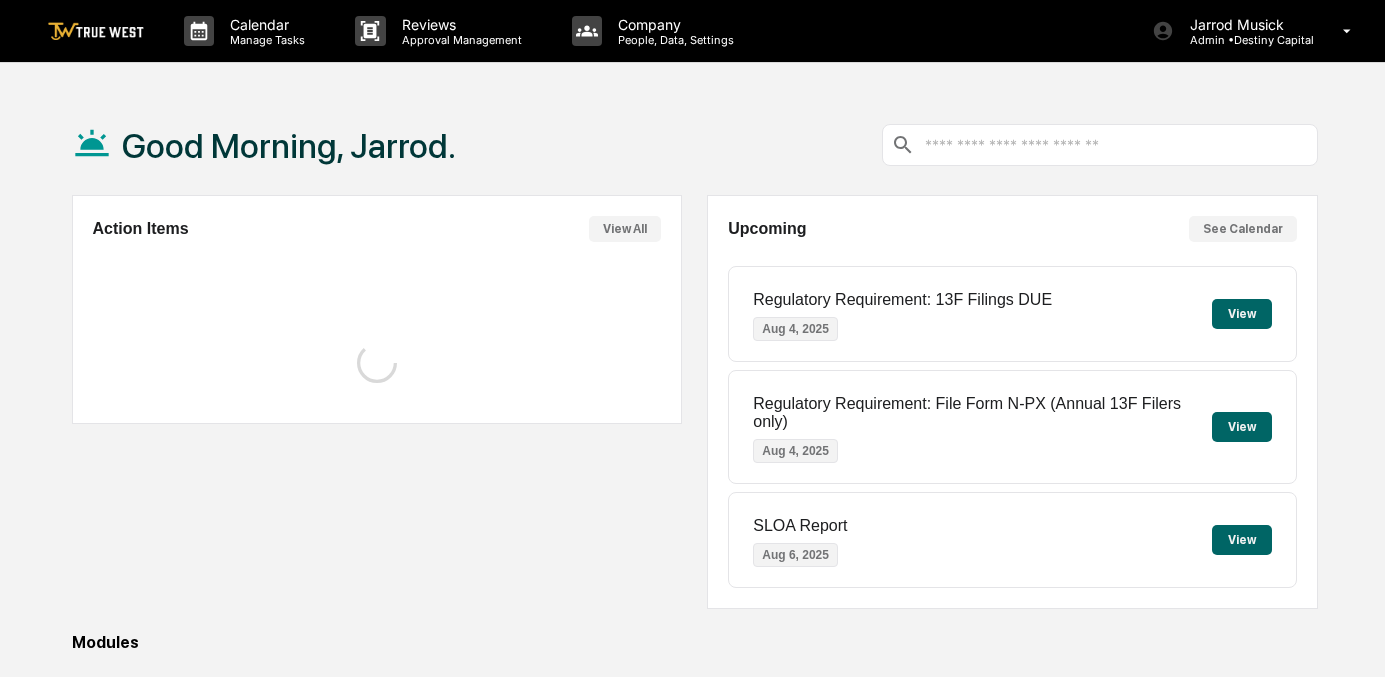 scroll, scrollTop: 0, scrollLeft: 0, axis: both 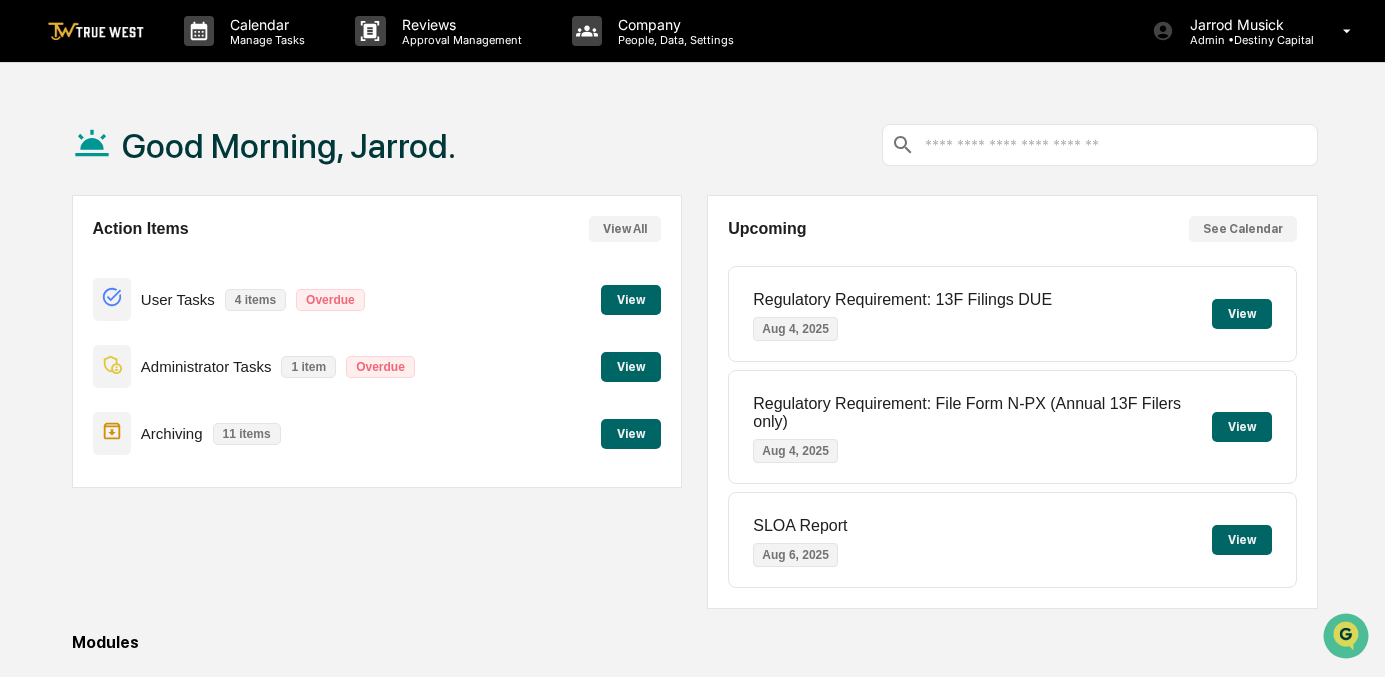 click on "View" at bounding box center [631, 300] 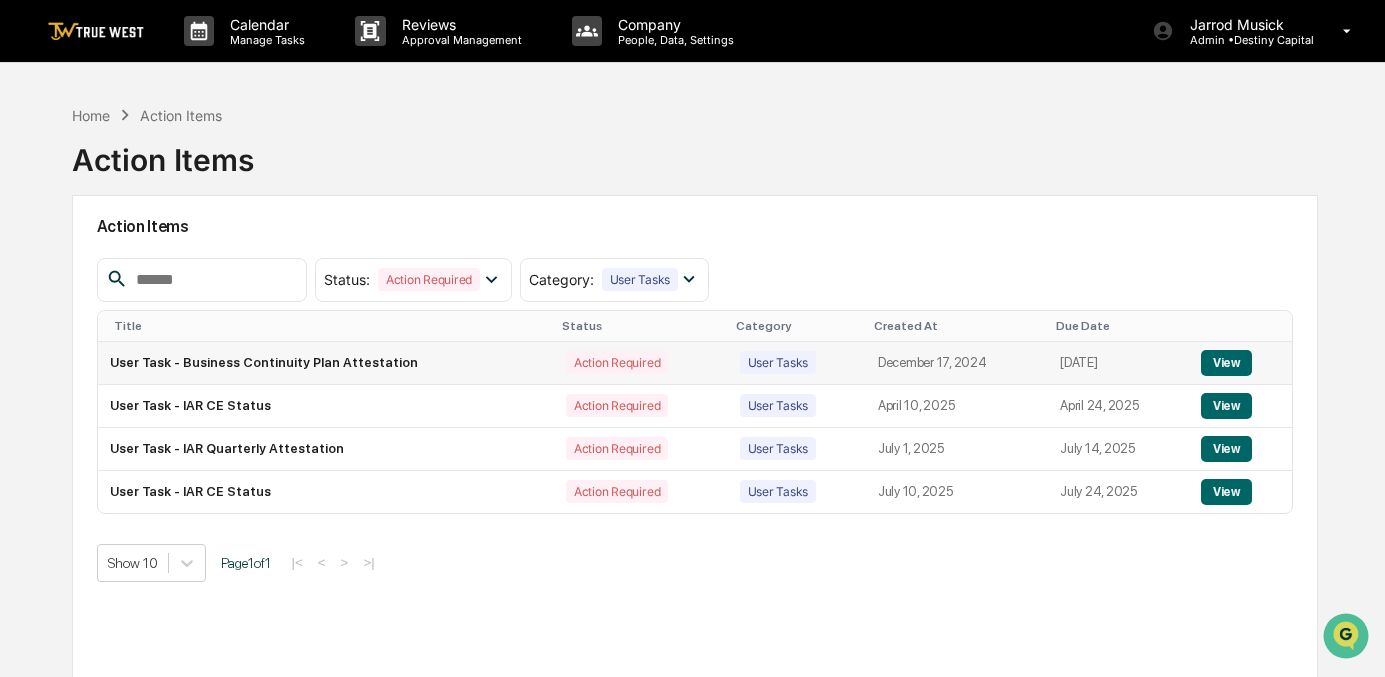 click on "View" at bounding box center (1226, 363) 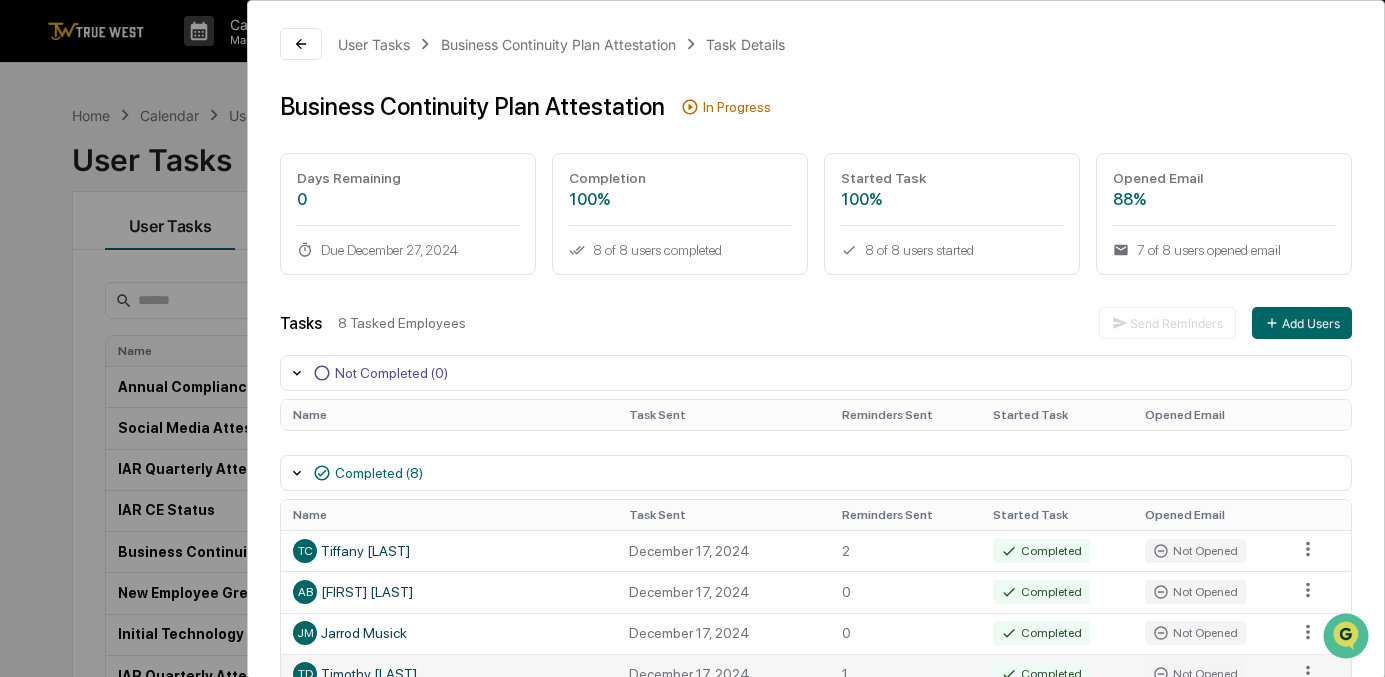 scroll, scrollTop: 0, scrollLeft: 0, axis: both 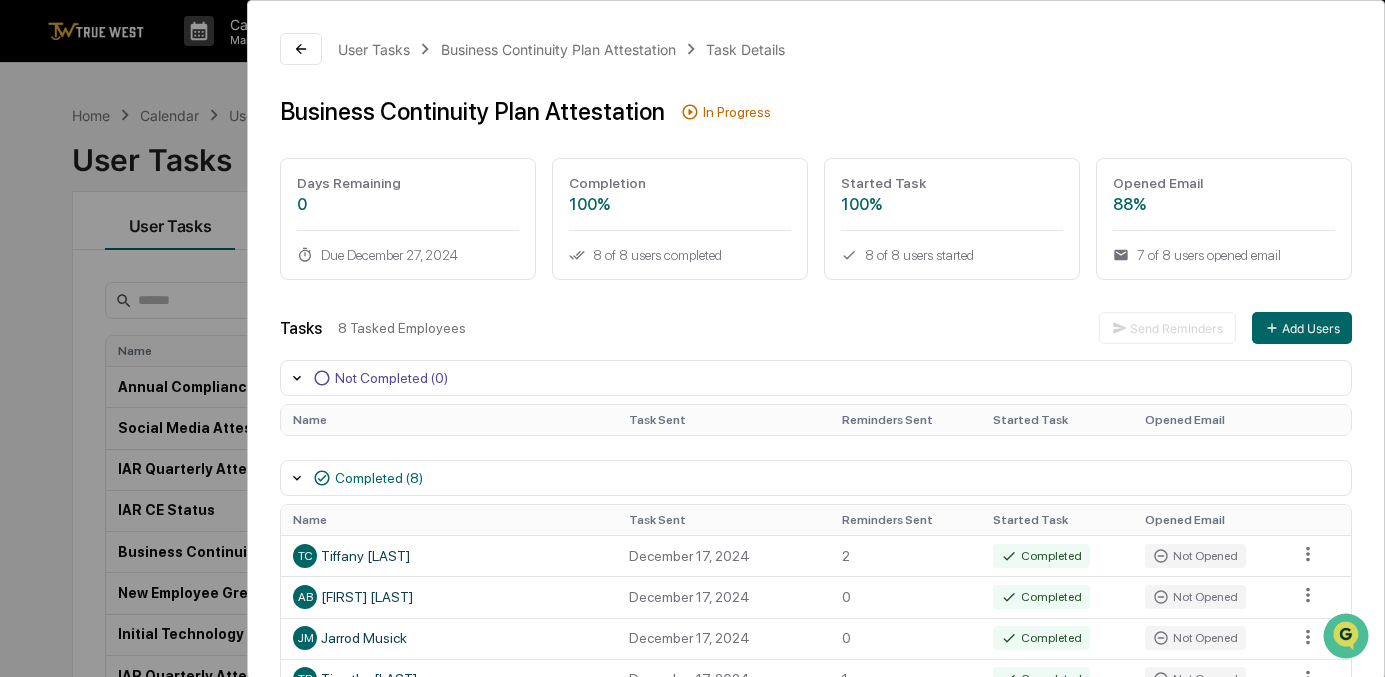 click 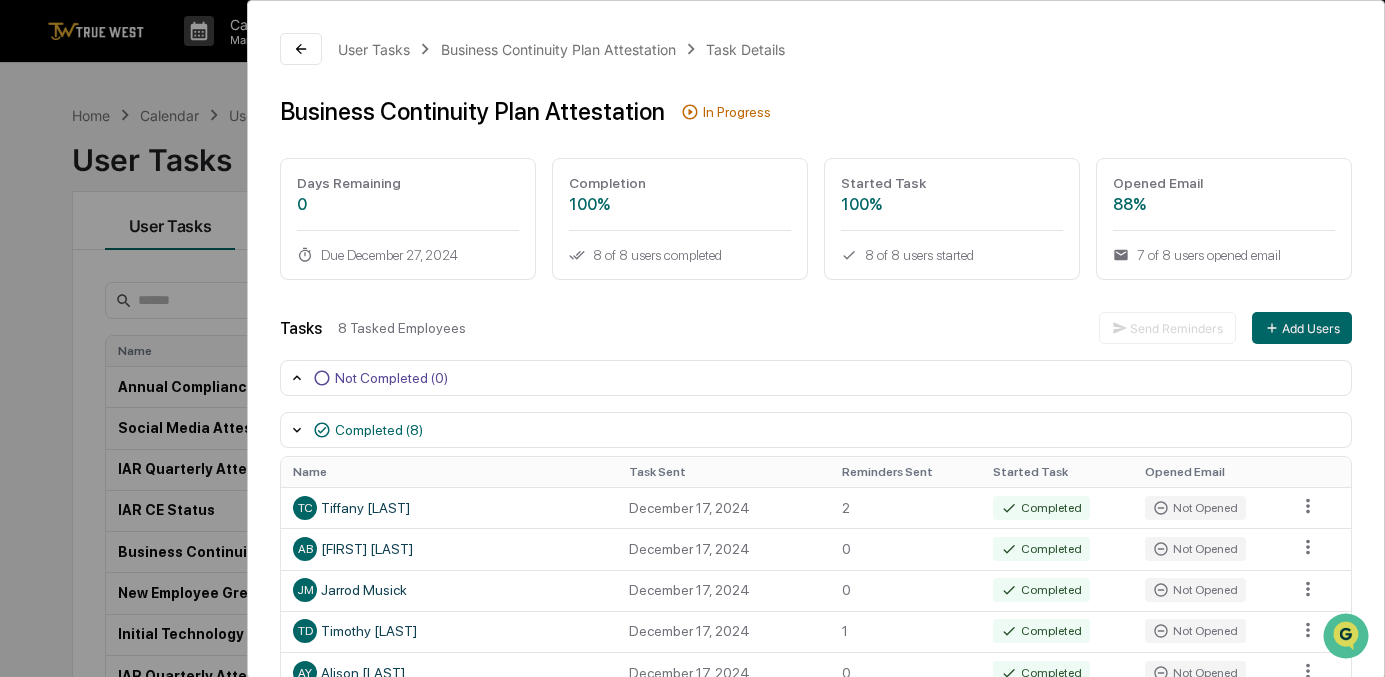 click 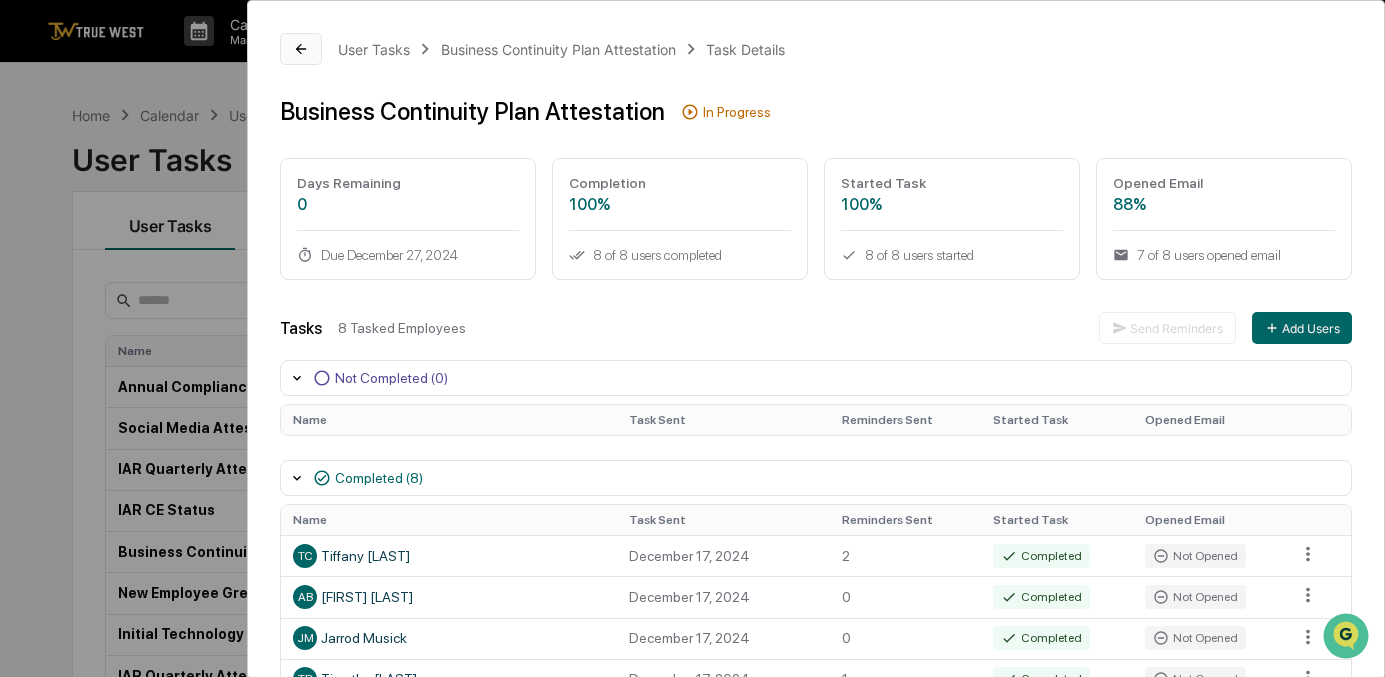 click 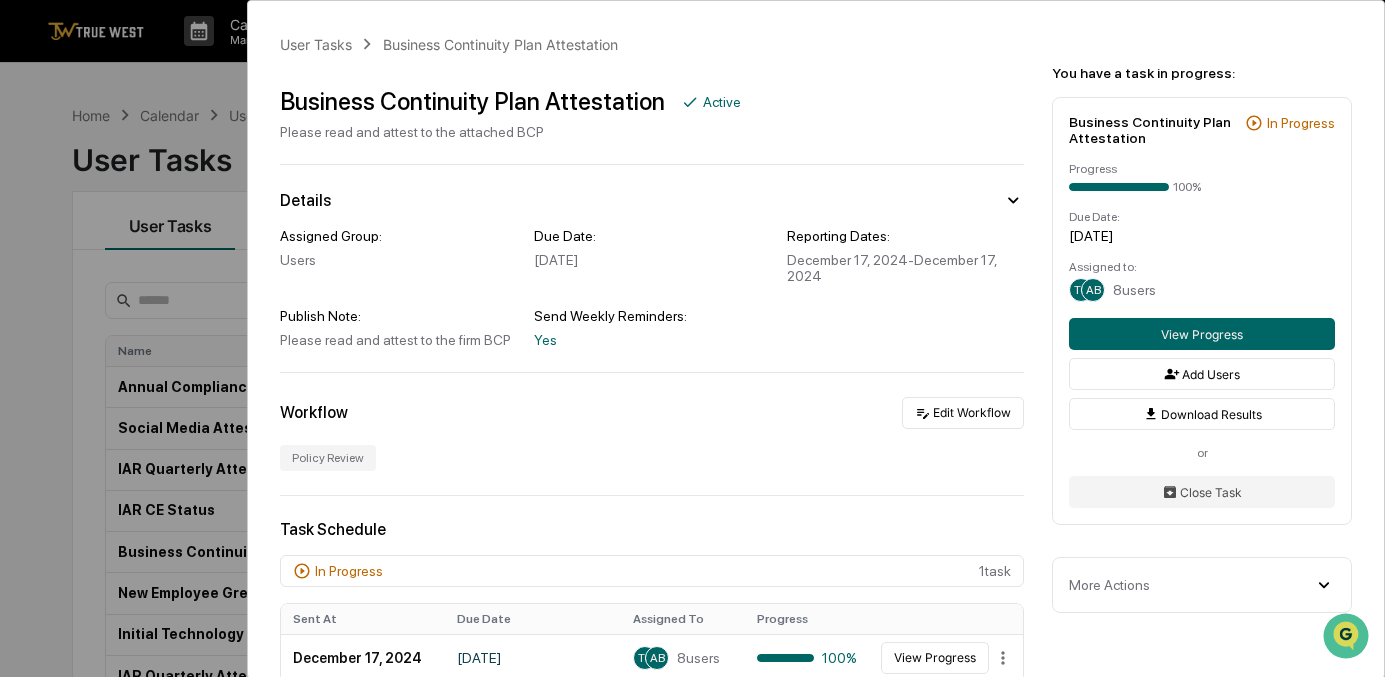 click on "User Tasks Business Continuity Plan Attestation Business Continuity Plan Attestation Active Please read and attest to the attached BCP Details Assigned Group: Users Due Date: December 27, 2024 Reporting Dates: December 17, 2024 - December 17, 2024 Publish Note: Please read and attest to the firm BCP Send Weekly Reminders: Yes Workflow Edit Workflow Policy Review Task Schedule In Progress 1 task Sent At Due Date Reporting Date Assigned To Progress December 17, 2024 December 27, 2024 December 17, 2024 - December 17, 2024 [NAME] [NAME] 8 users 100% View Progress Documents Document Name Created At Created By DCC Business Continuity Plan October 2024 - [NAME] - Signed January 9, 2025 [NAME] [NAME] DCC Business Continuity Plan October 2024 - [NAME] - Signed January 9, 2025 [NAME] [NAME] DCC Business Continuity Plan October 2024 - [NAME] - Signed January 2, 2025 [NAME] [NAME] DCC Business Continuity Plan October 2024 - [NAME] - Signed December 27, 2024 [NAME] [NAME] [NAME] [NAME]" at bounding box center (692, 338) 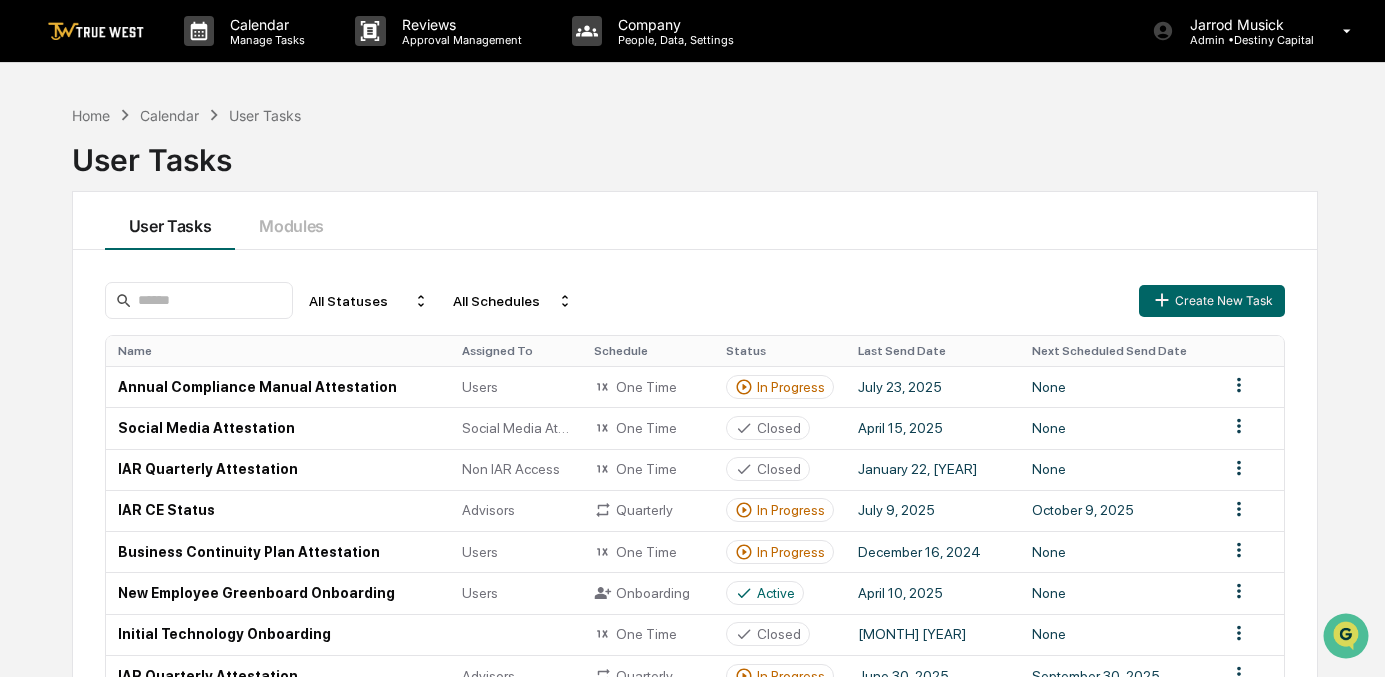 click on "User Tasks" at bounding box center [265, 115] 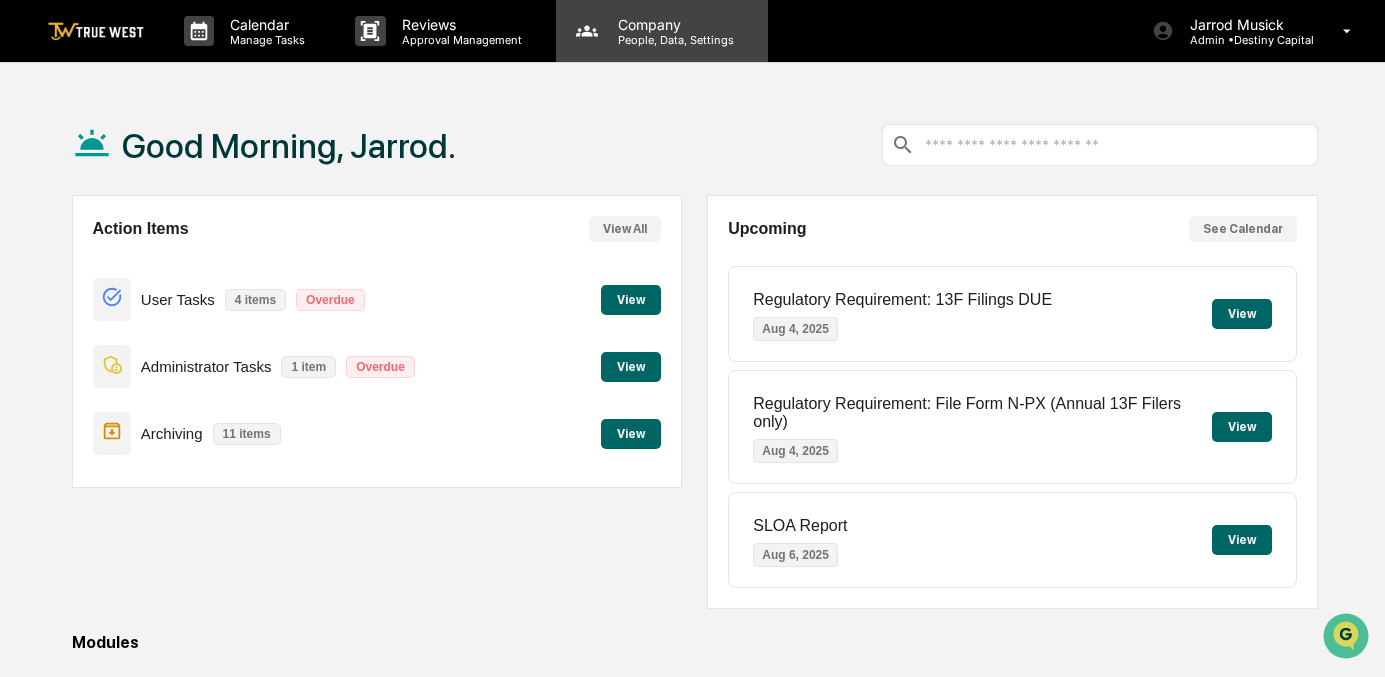 click on "Company" at bounding box center (673, 24) 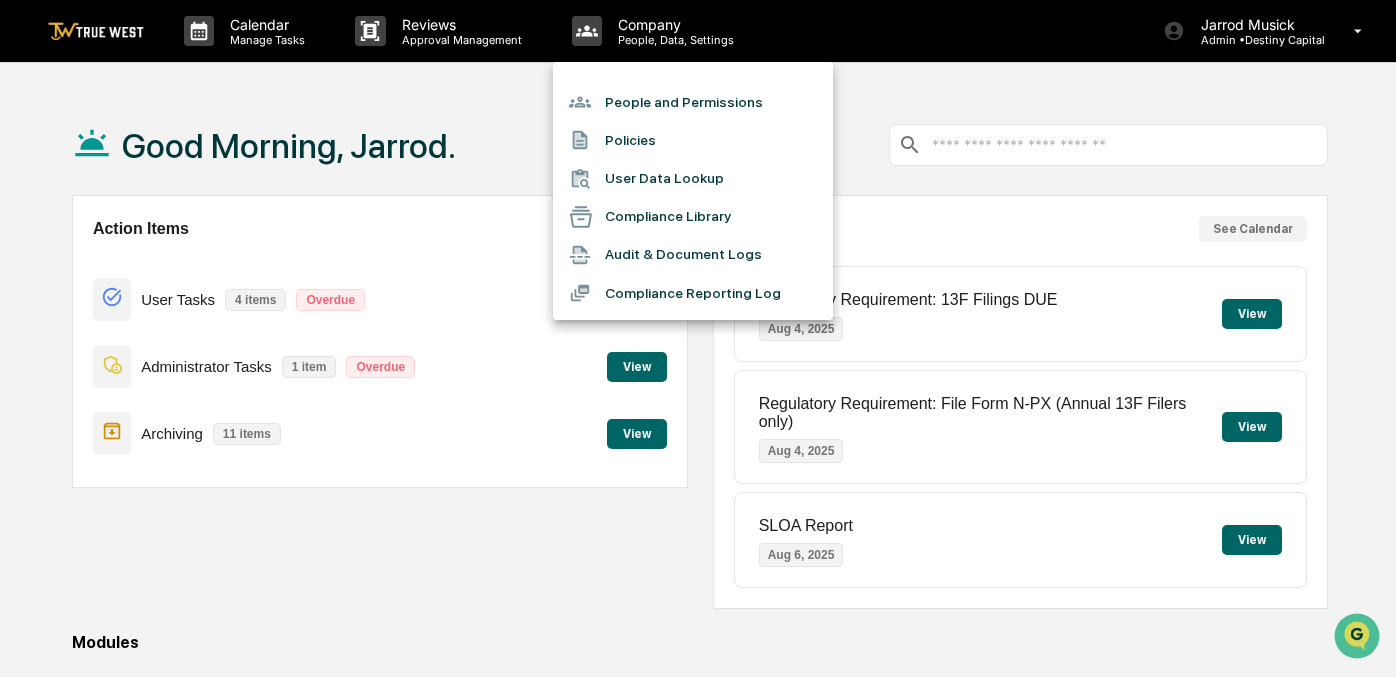 click on "Policies" at bounding box center [693, 140] 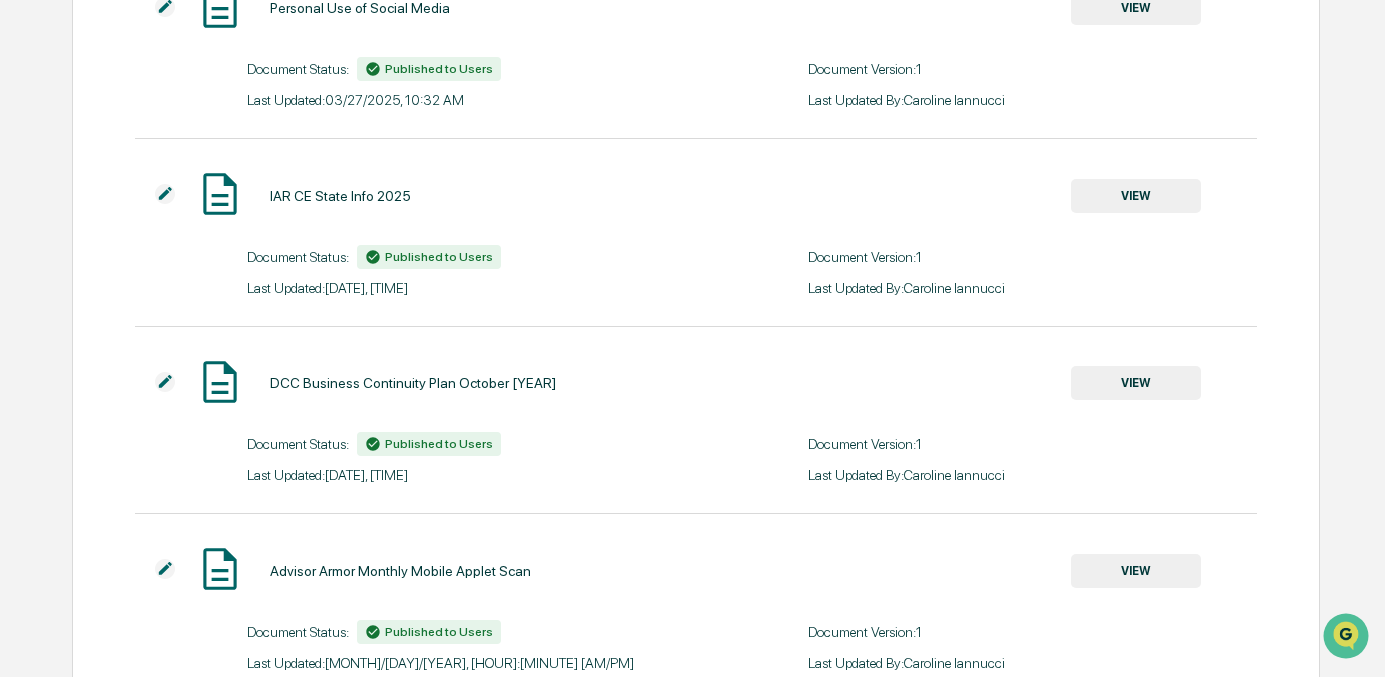 scroll, scrollTop: 0, scrollLeft: 0, axis: both 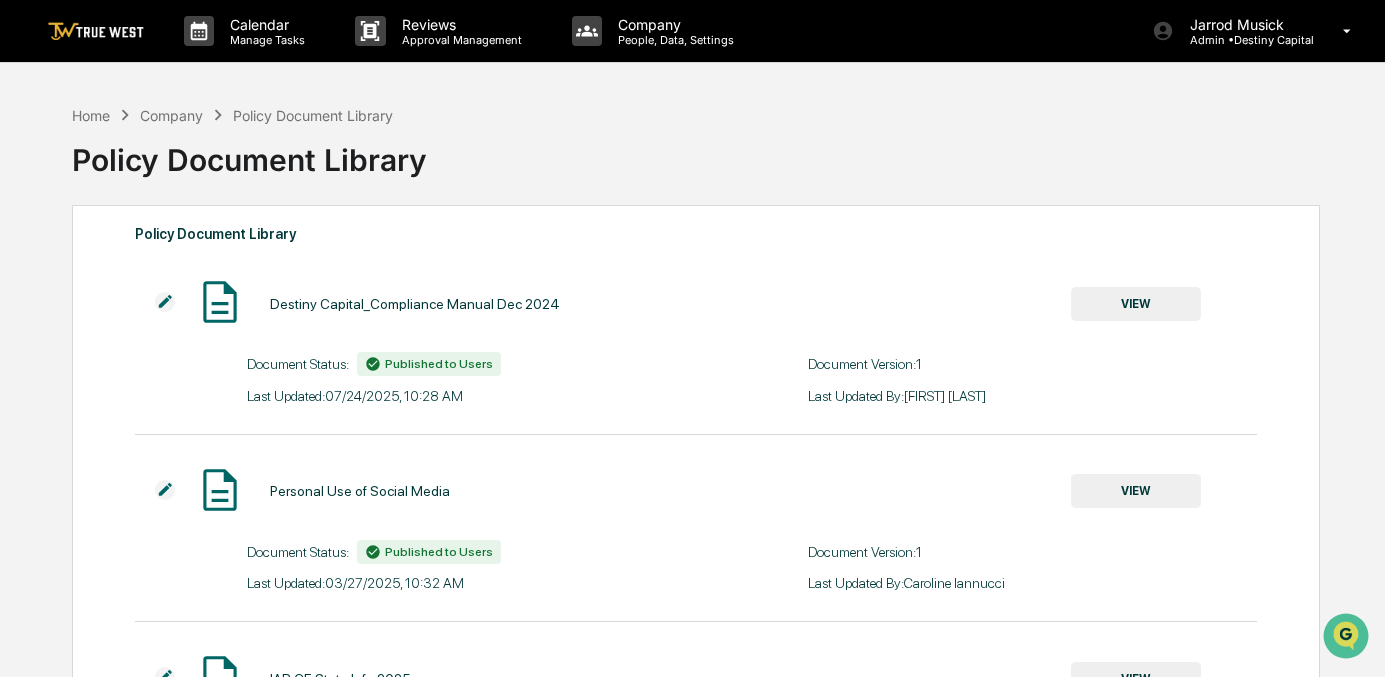 click on "VIEW" at bounding box center (1136, 304) 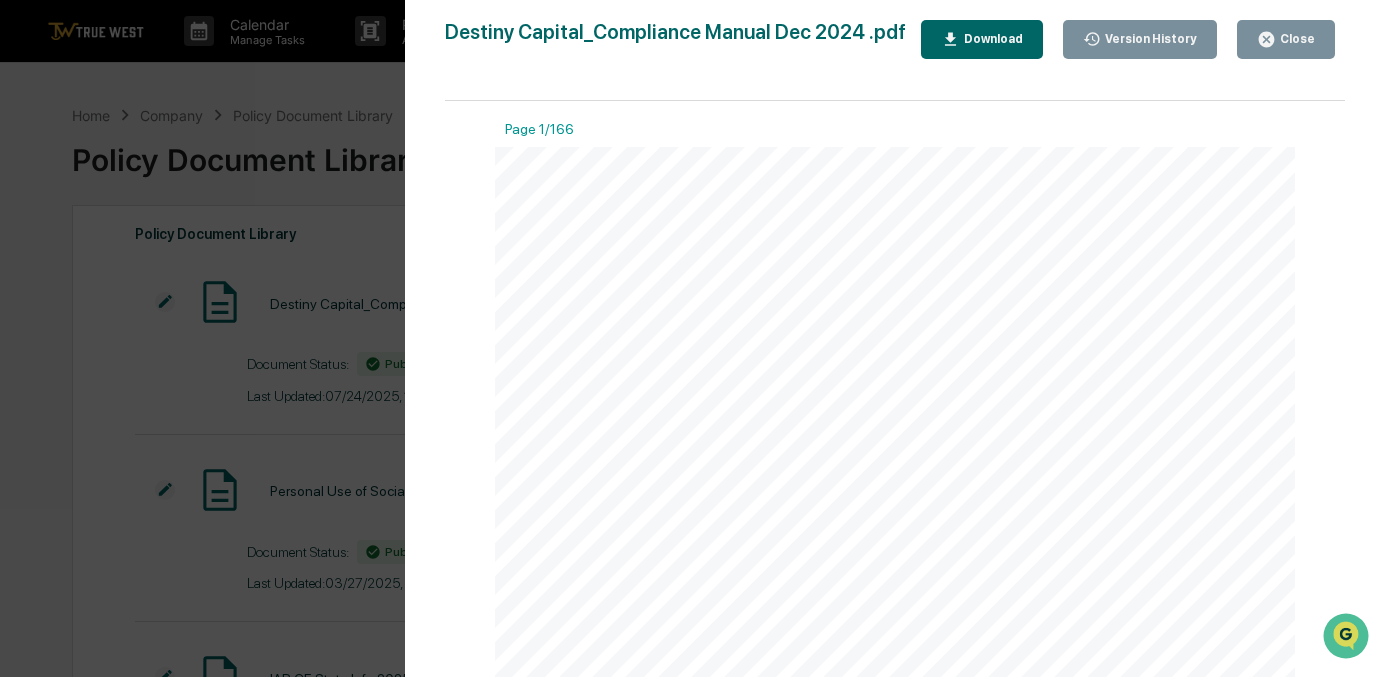 click on "Download" at bounding box center (991, 39) 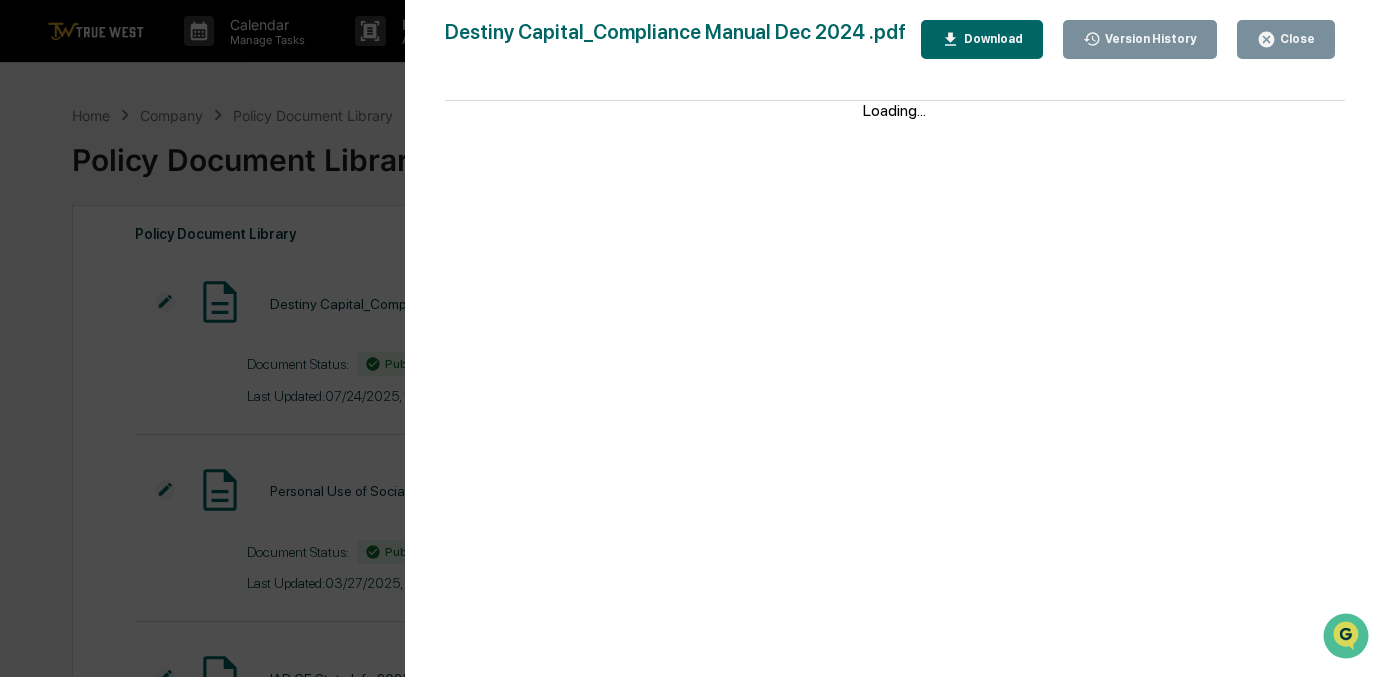 scroll, scrollTop: 826, scrollLeft: 0, axis: vertical 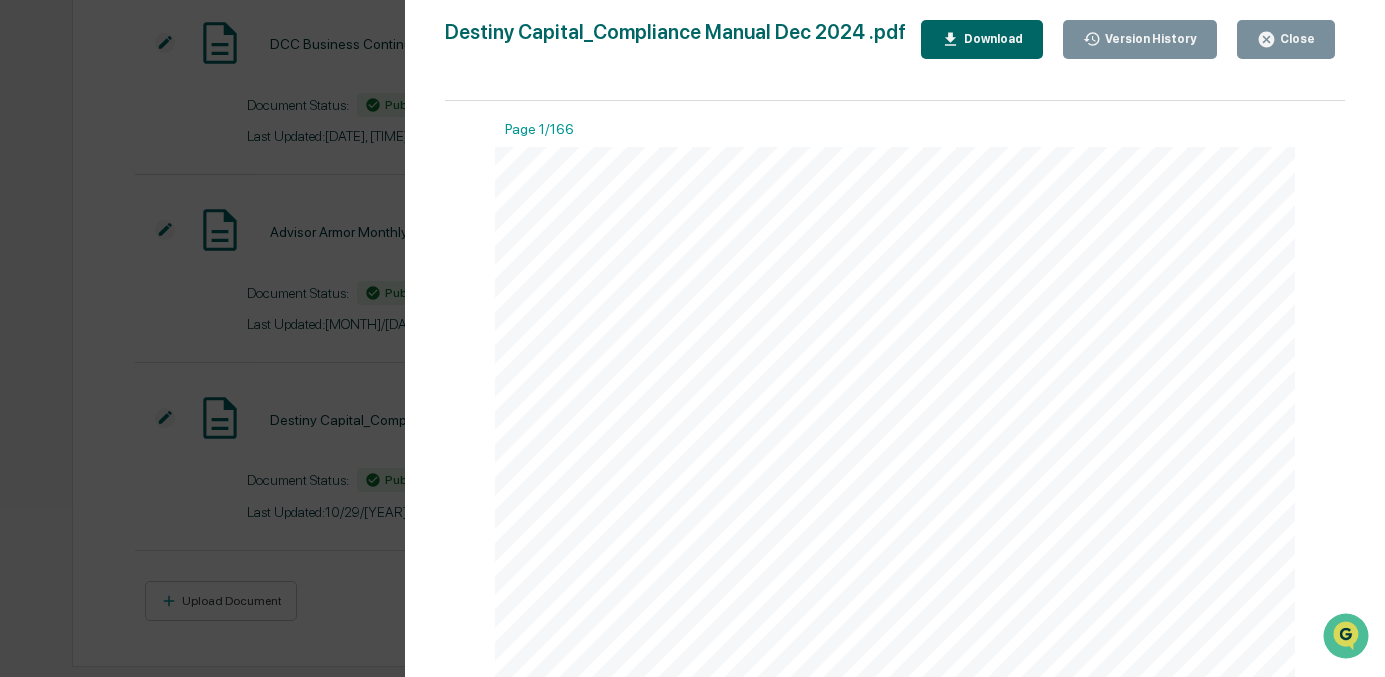 drag, startPoint x: 1281, startPoint y: 37, endPoint x: 1246, endPoint y: 49, distance: 37 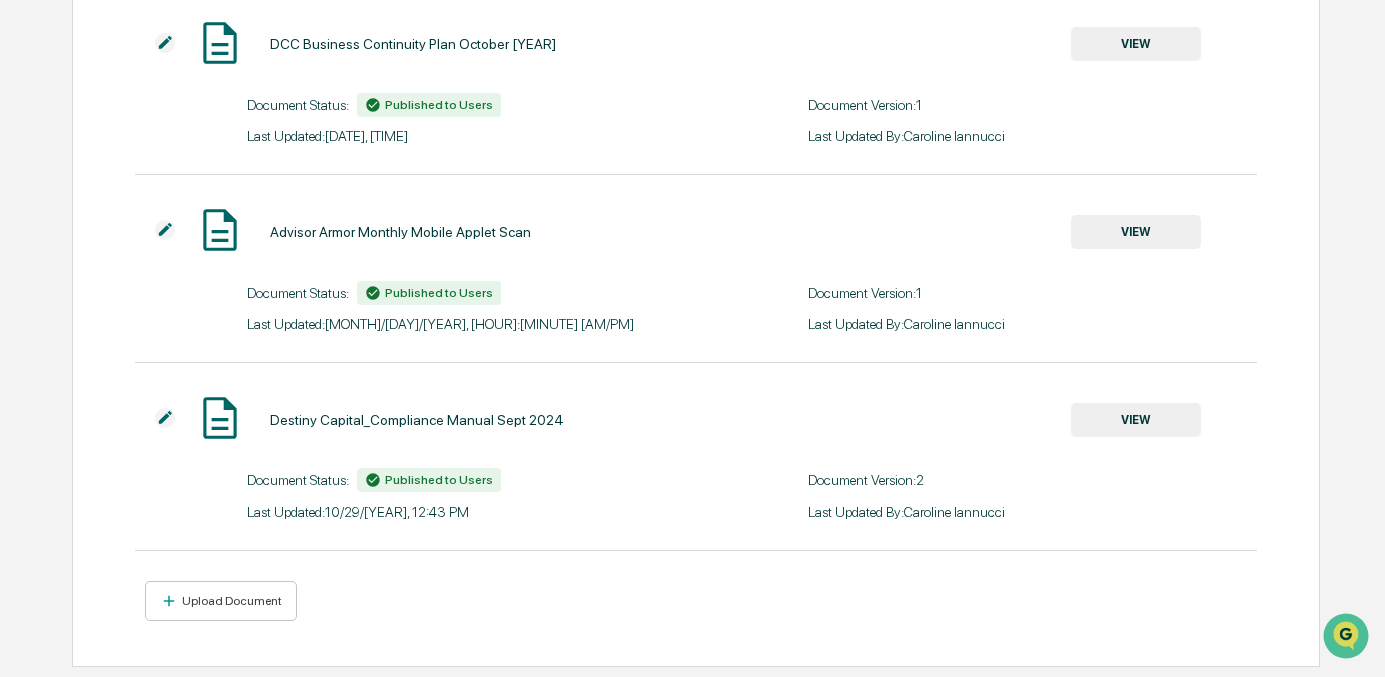 scroll, scrollTop: 0, scrollLeft: 0, axis: both 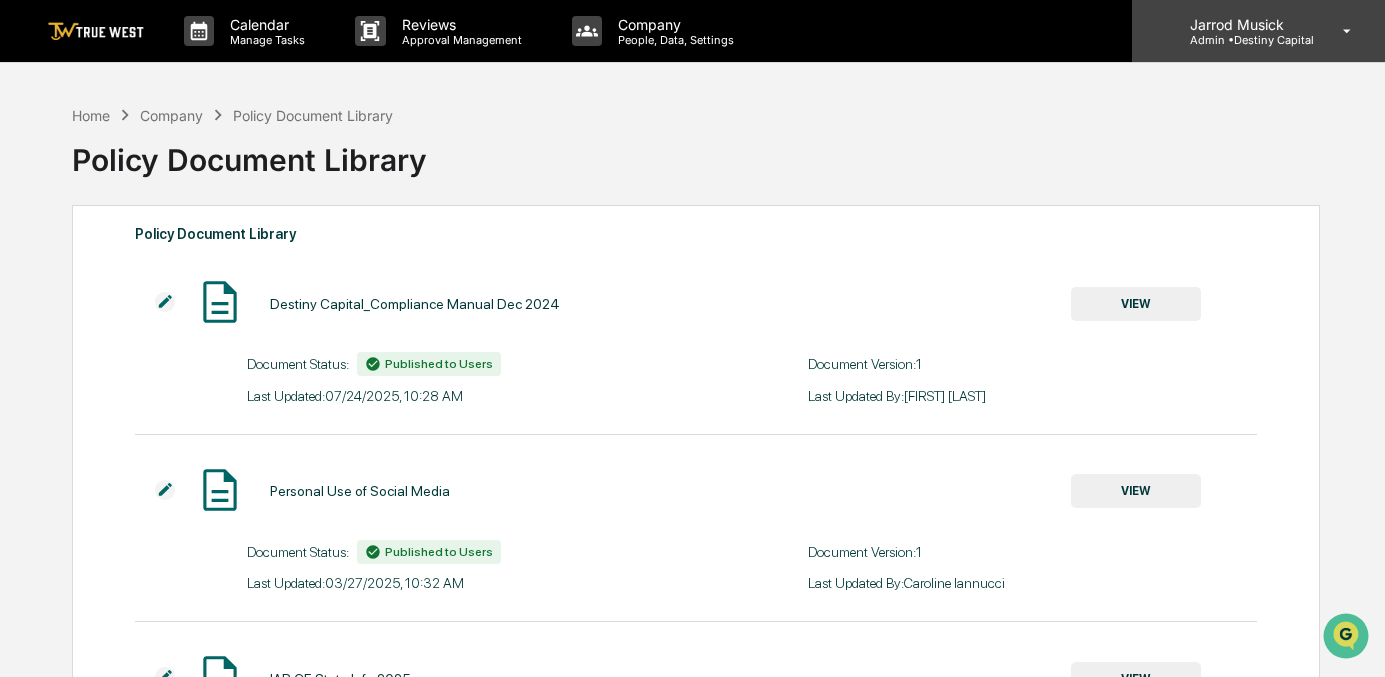 click on "Admin • [COMPANY]" at bounding box center [1244, 40] 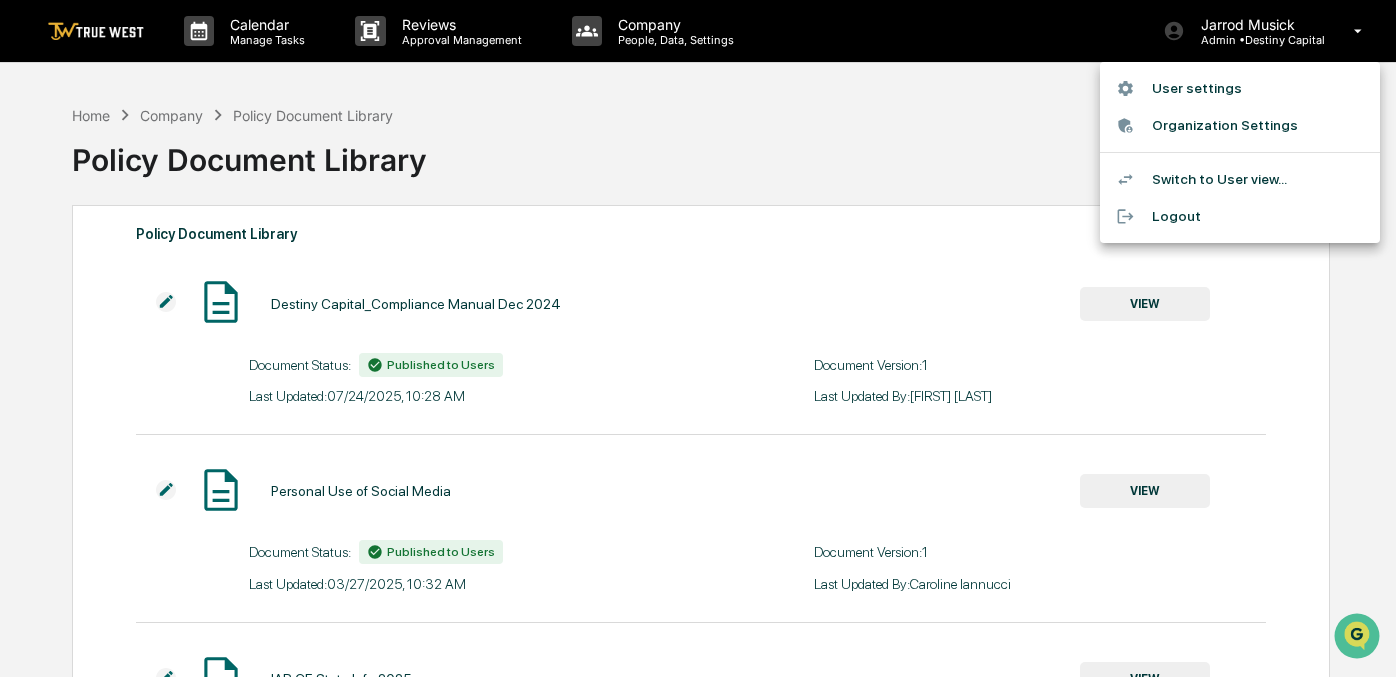click on "Switch to User view..." at bounding box center (1240, 179) 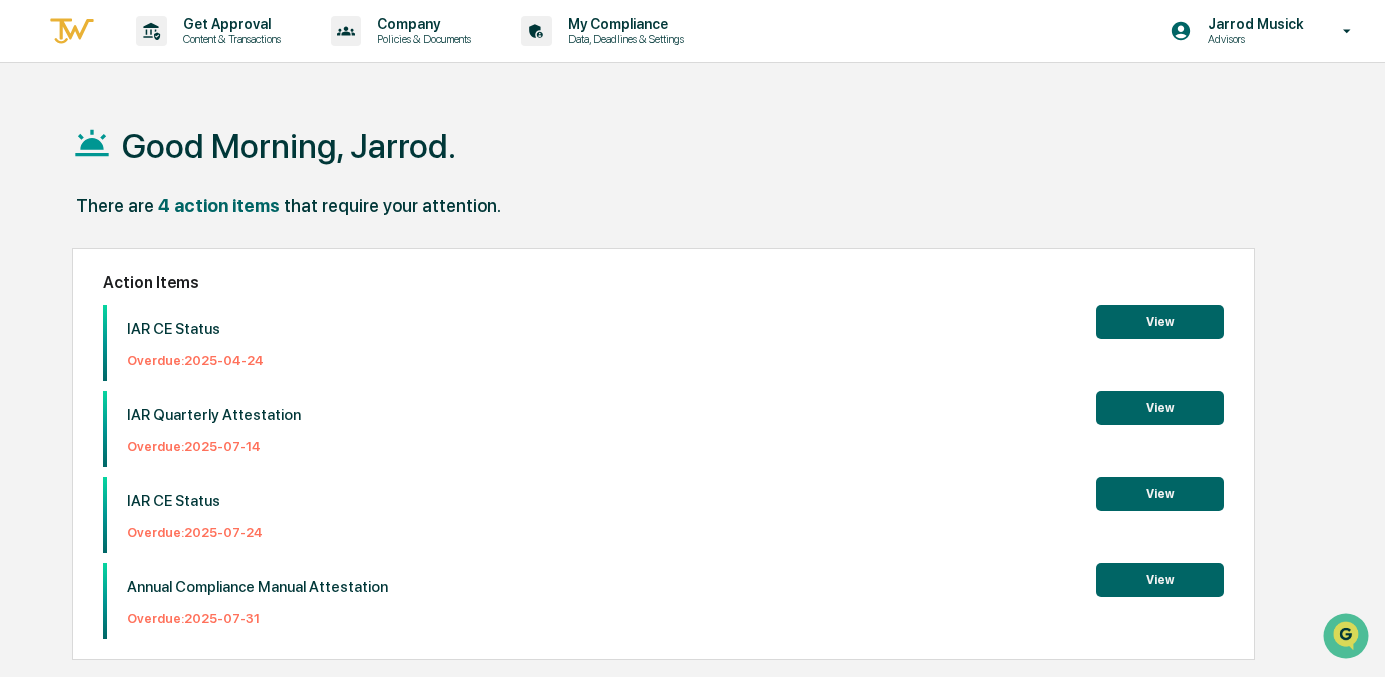 click on "View" at bounding box center (1160, 322) 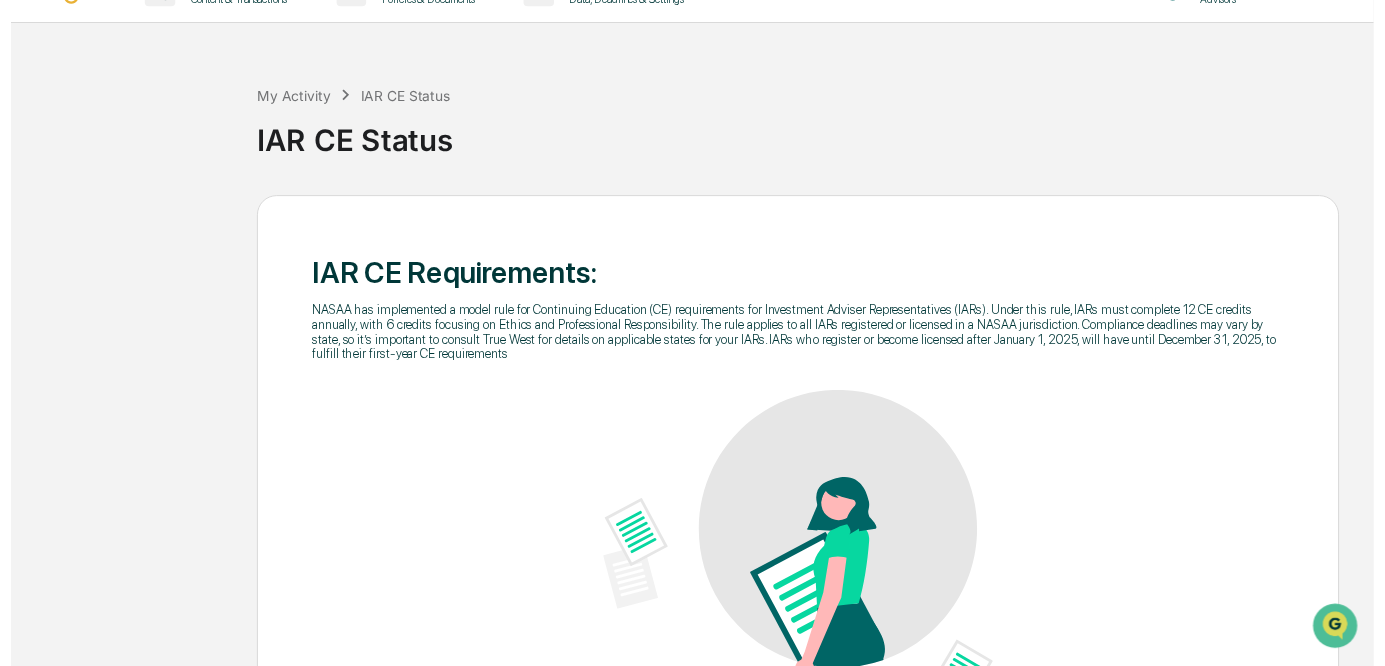 scroll, scrollTop: 241, scrollLeft: 0, axis: vertical 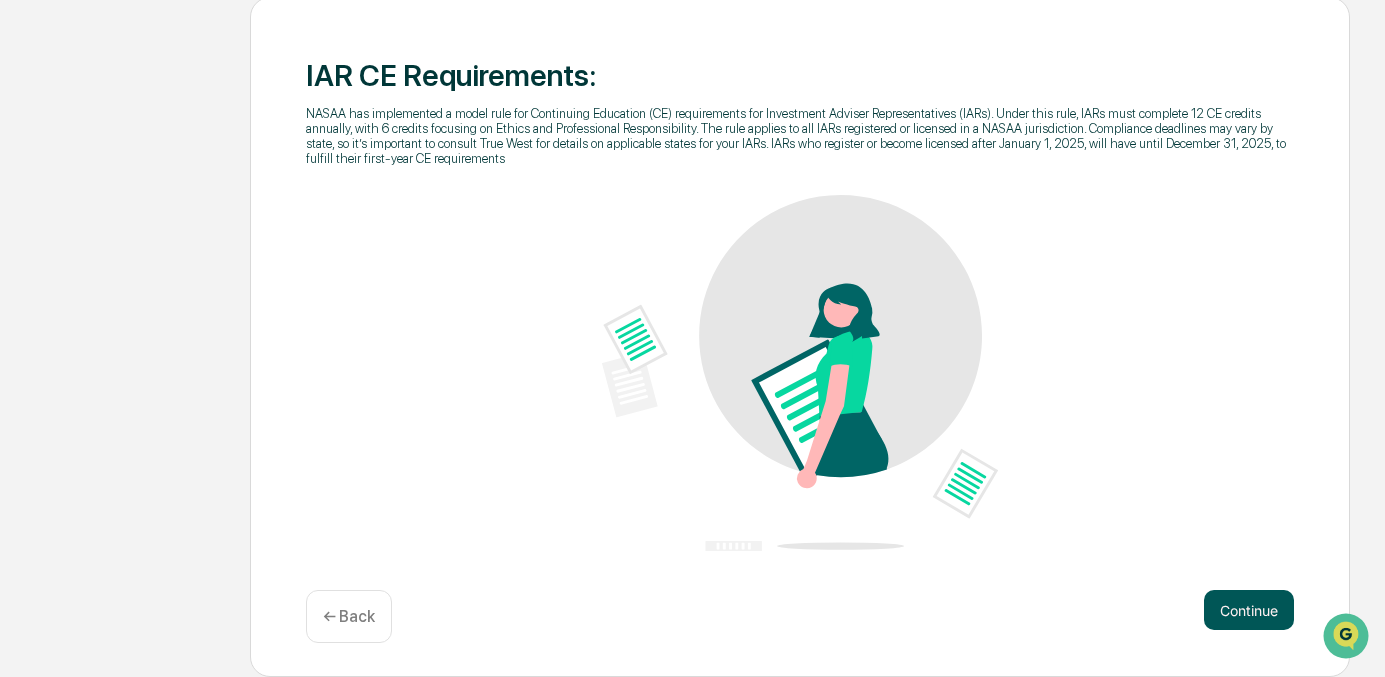 click on "Continue" at bounding box center (1249, 610) 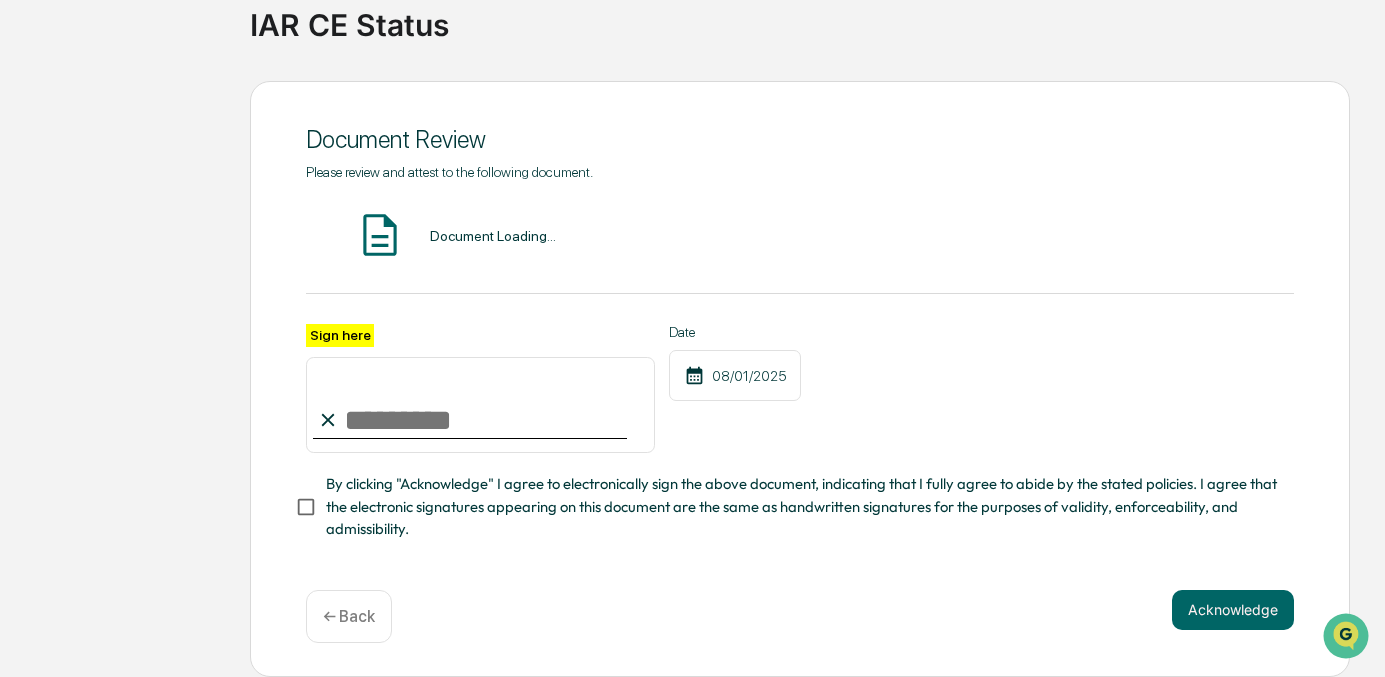 scroll, scrollTop: 155, scrollLeft: 0, axis: vertical 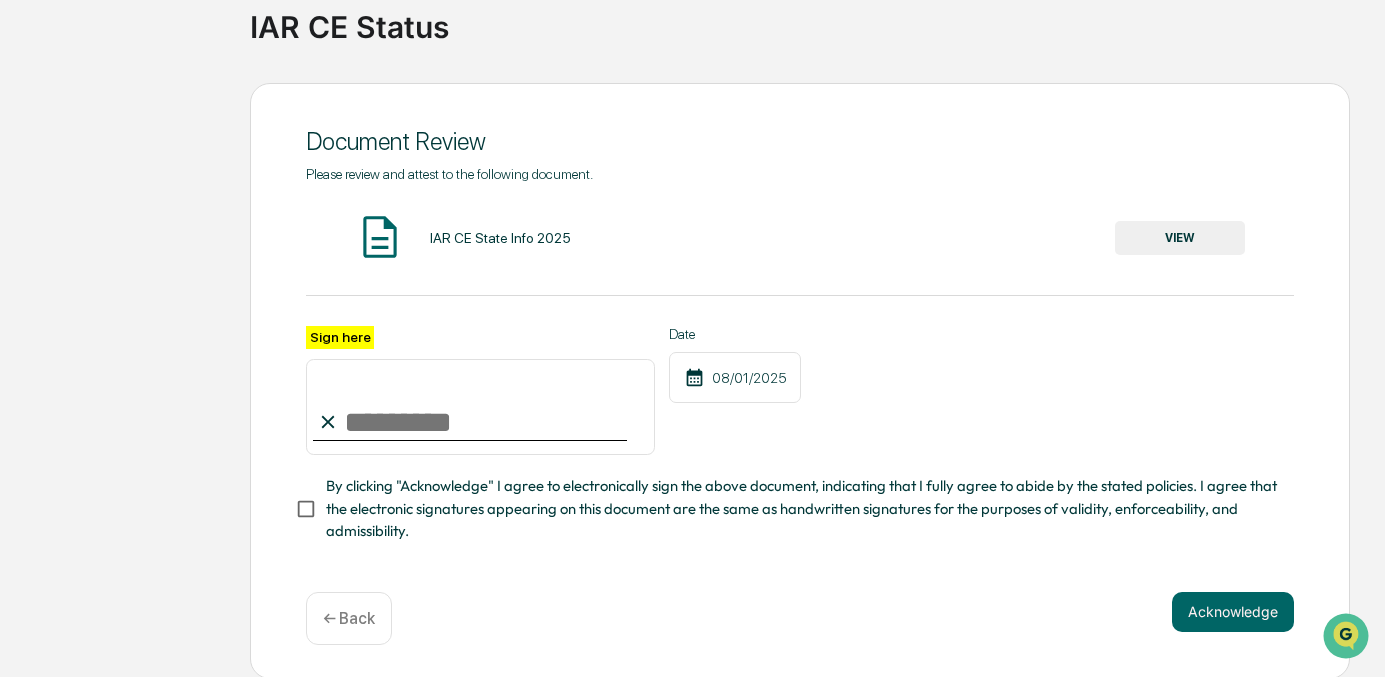 click on "Sign here" at bounding box center [480, 407] 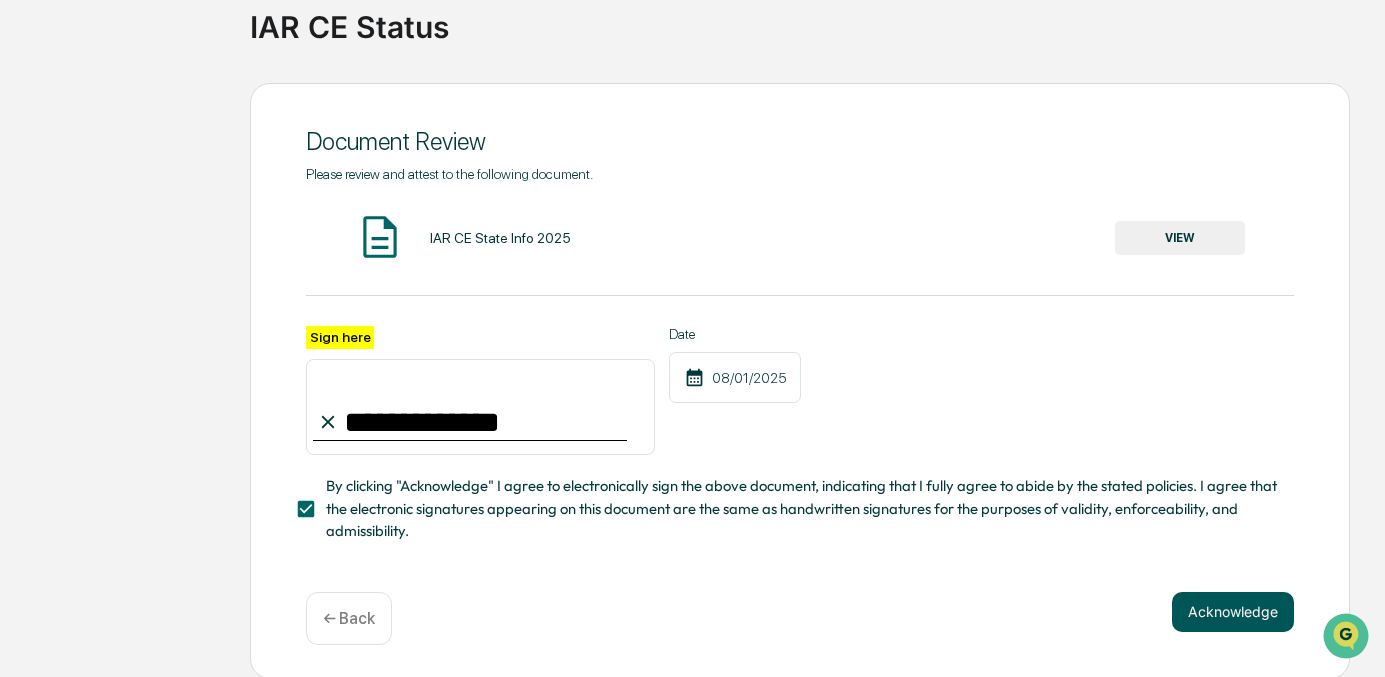 click on "Acknowledge" at bounding box center (1233, 612) 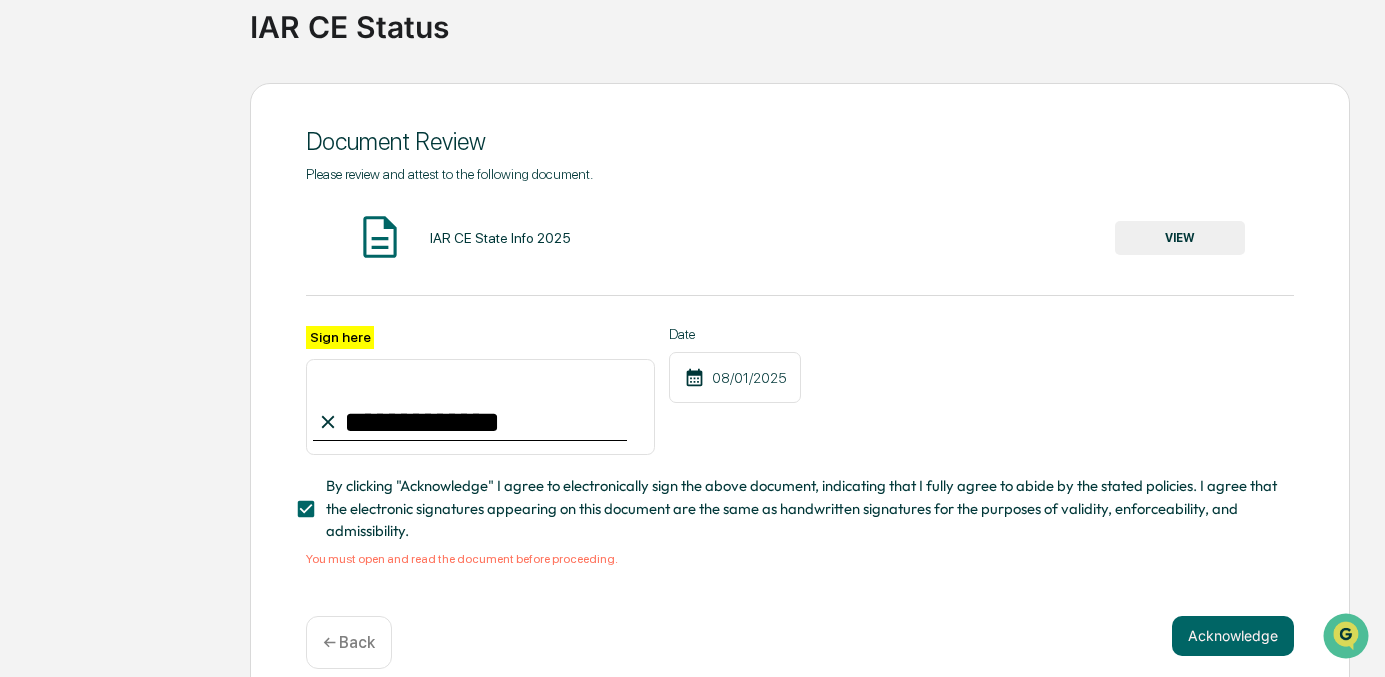click on "VIEW" at bounding box center (1180, 238) 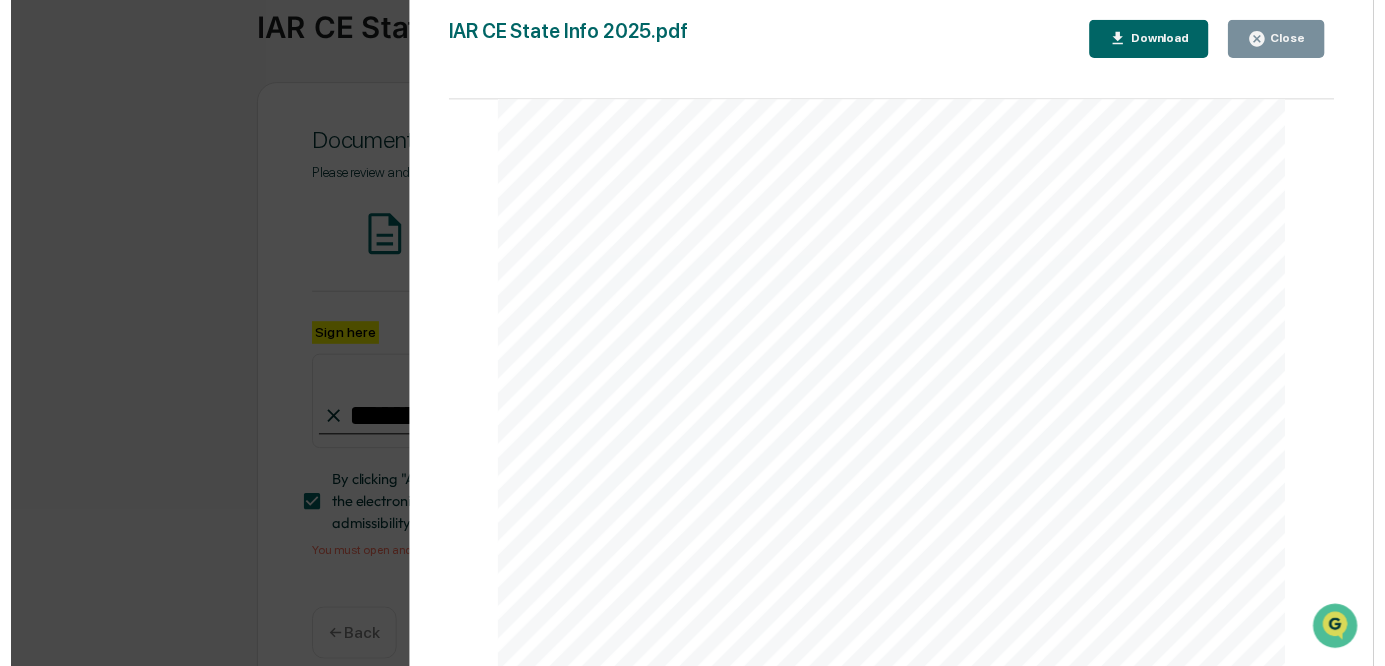 scroll, scrollTop: 2008, scrollLeft: 0, axis: vertical 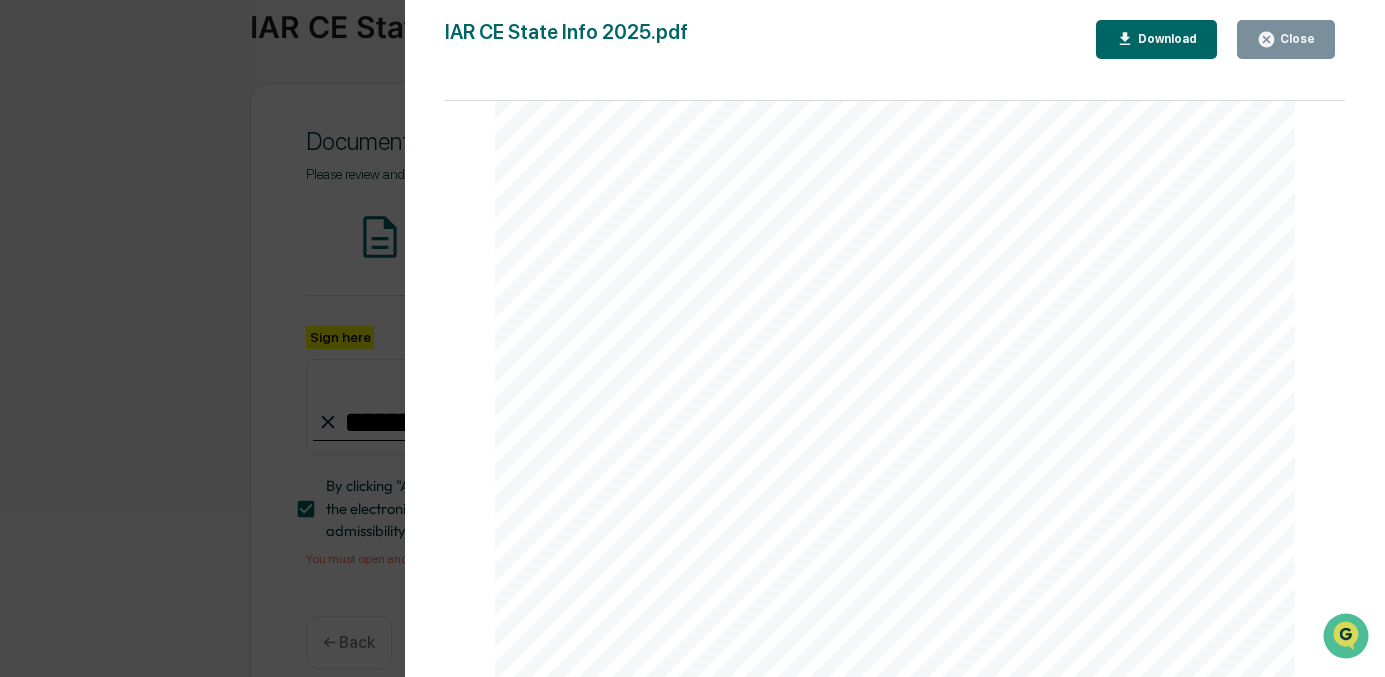 drag, startPoint x: 1307, startPoint y: 38, endPoint x: 1283, endPoint y: 81, distance: 49.24429 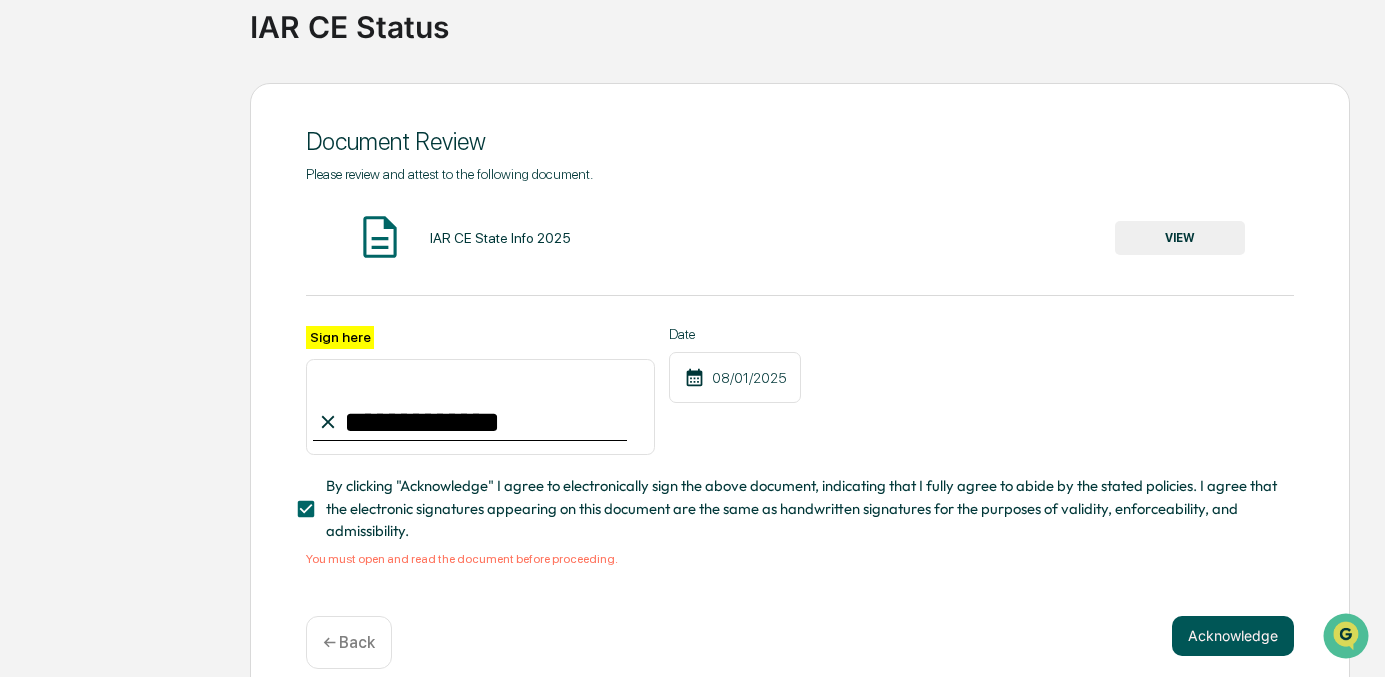 click on "Acknowledge" at bounding box center (1233, 636) 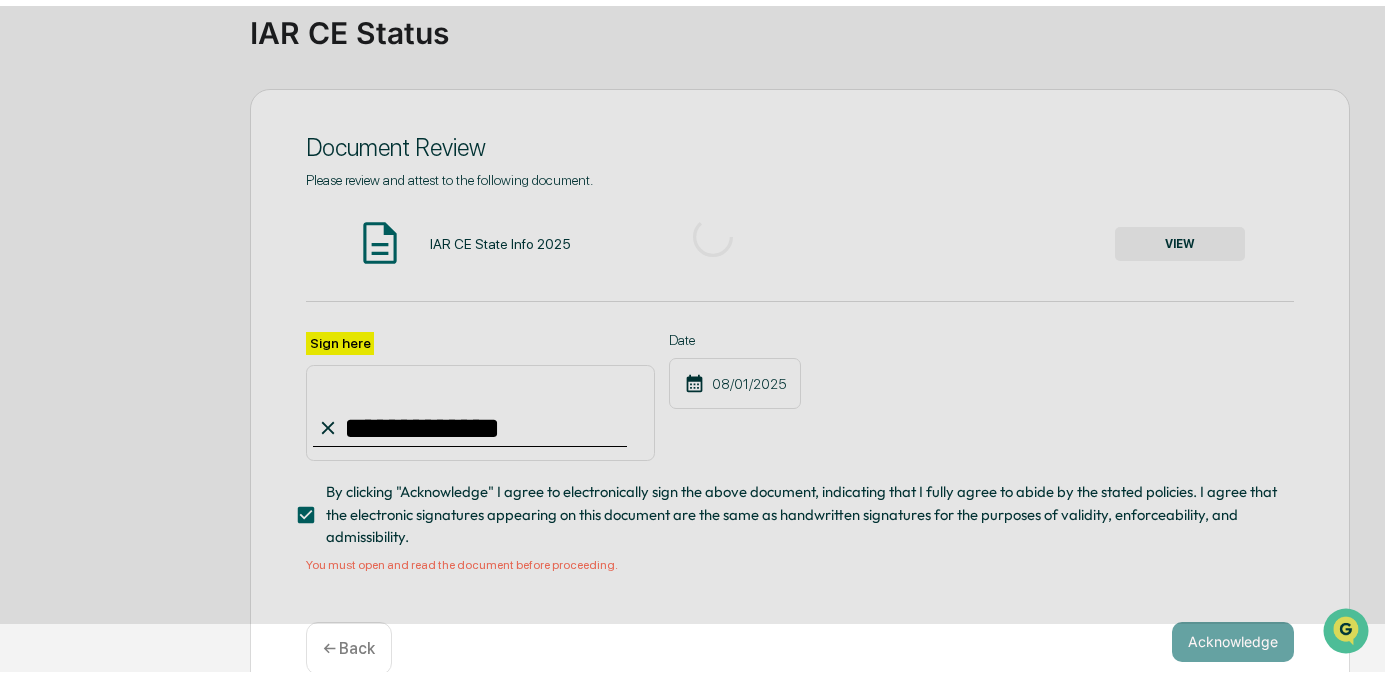 scroll, scrollTop: 129, scrollLeft: 0, axis: vertical 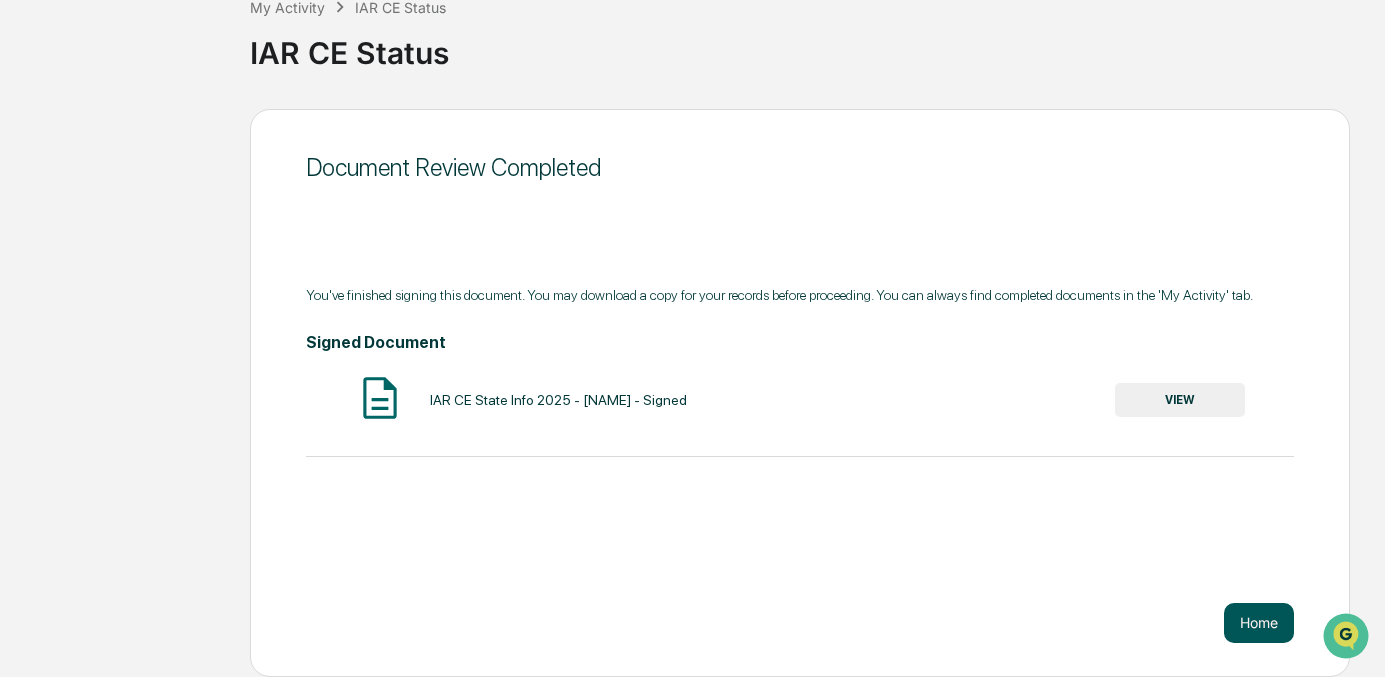 click on "Home" at bounding box center [1259, 623] 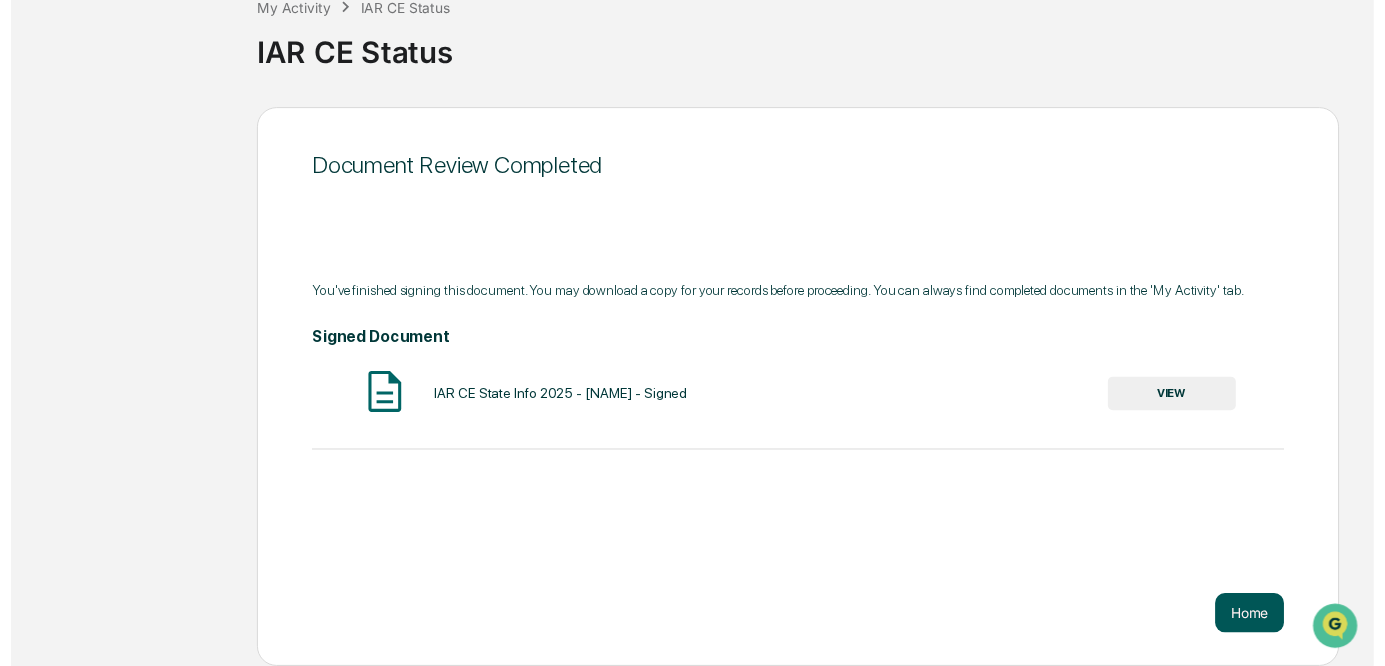 scroll, scrollTop: 95, scrollLeft: 0, axis: vertical 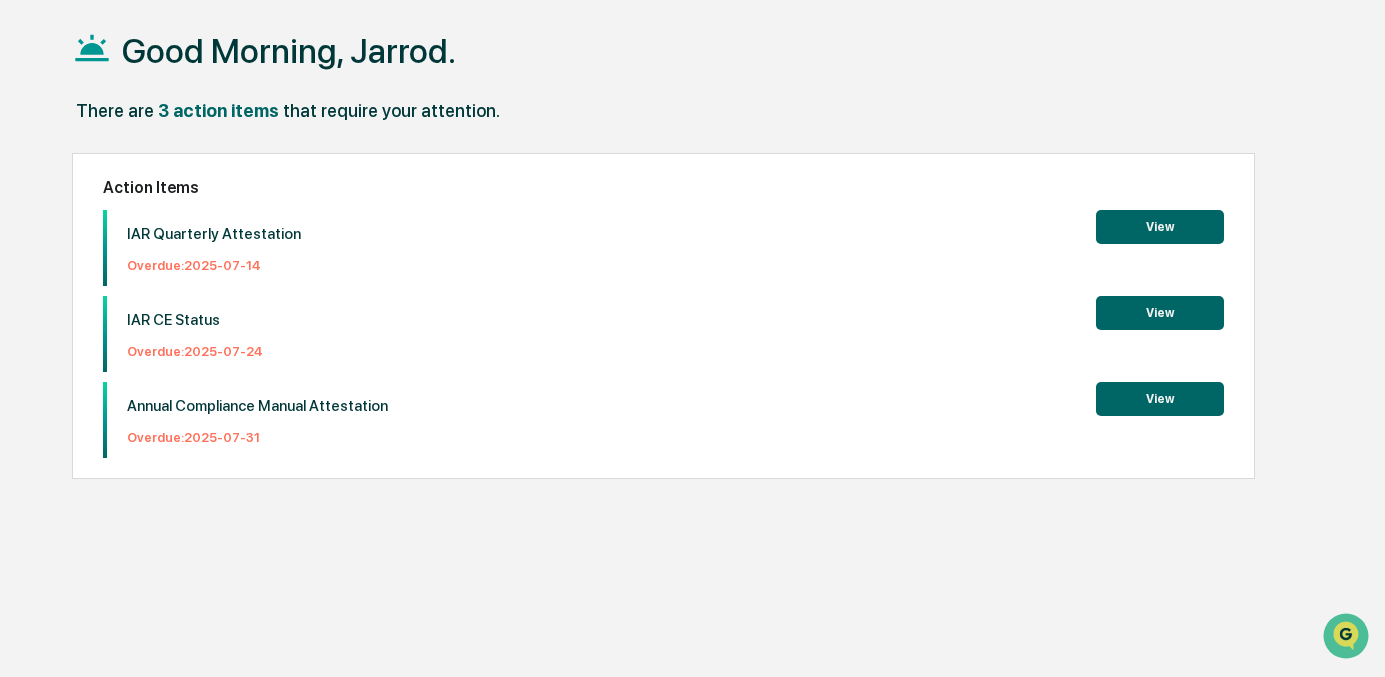 click on "View" at bounding box center [1160, 313] 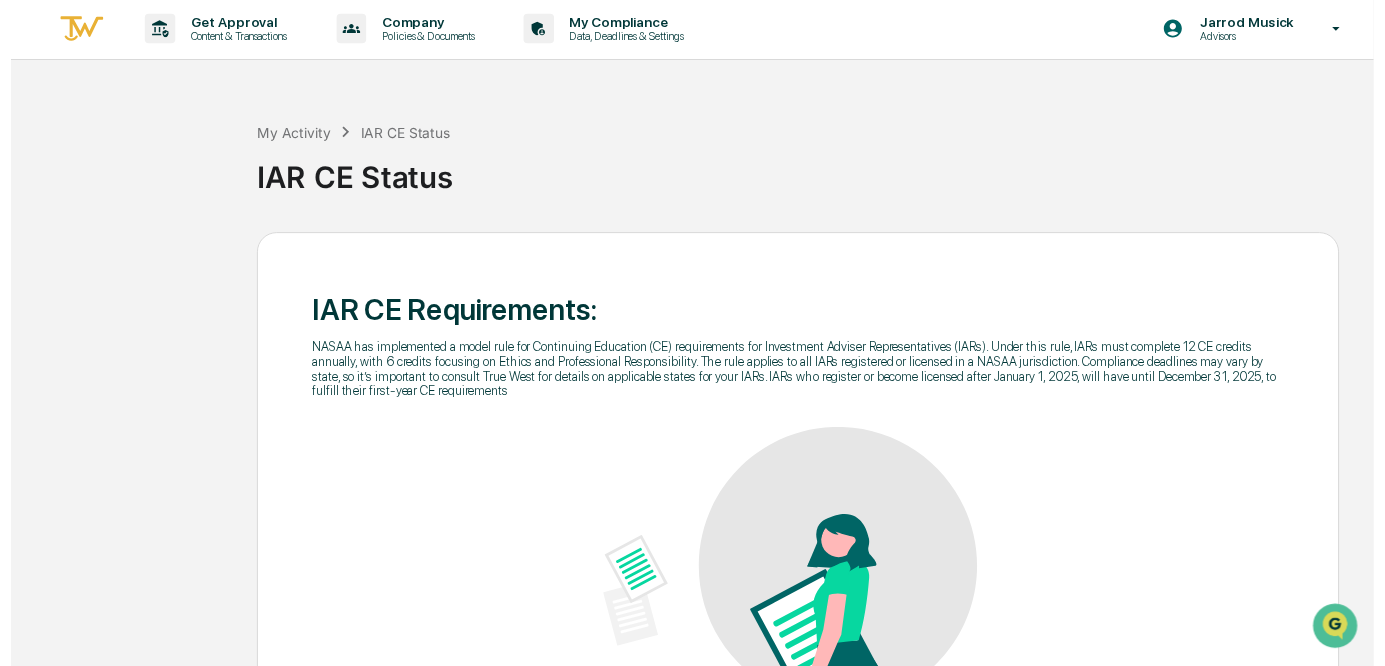 scroll, scrollTop: 241, scrollLeft: 0, axis: vertical 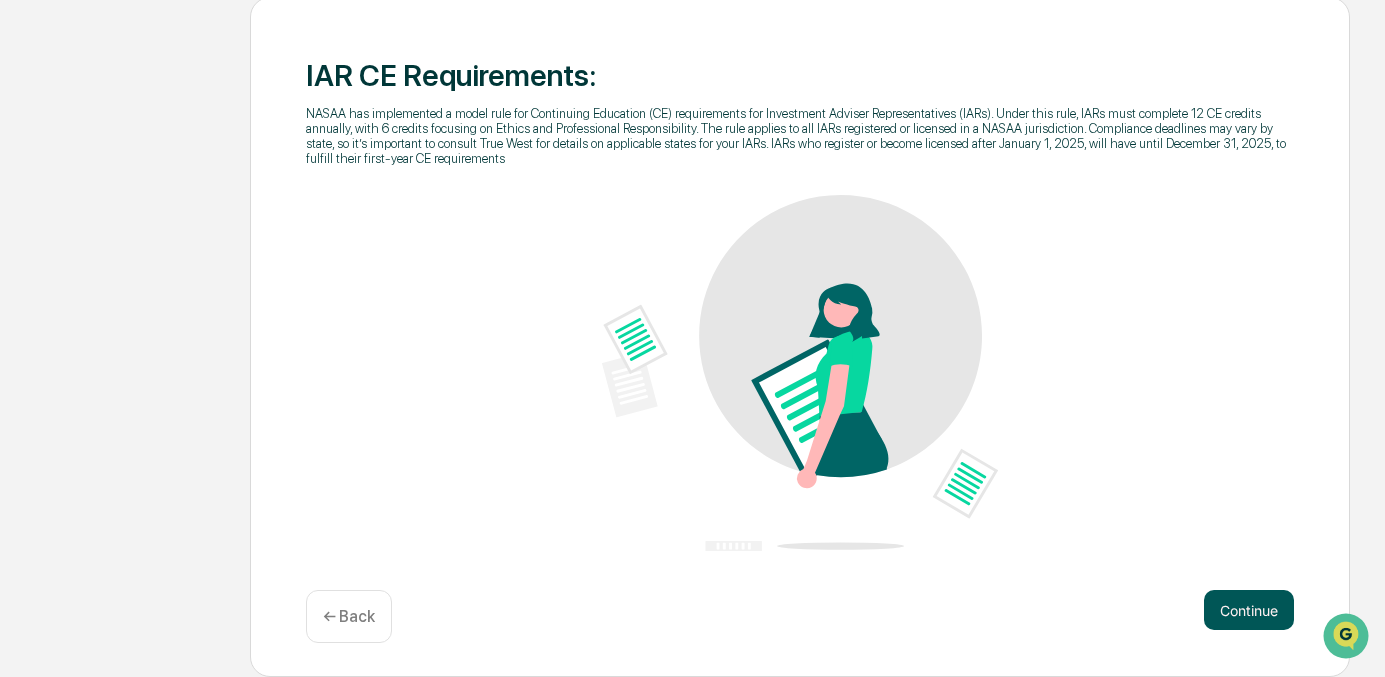 click on "Continue" at bounding box center (1249, 610) 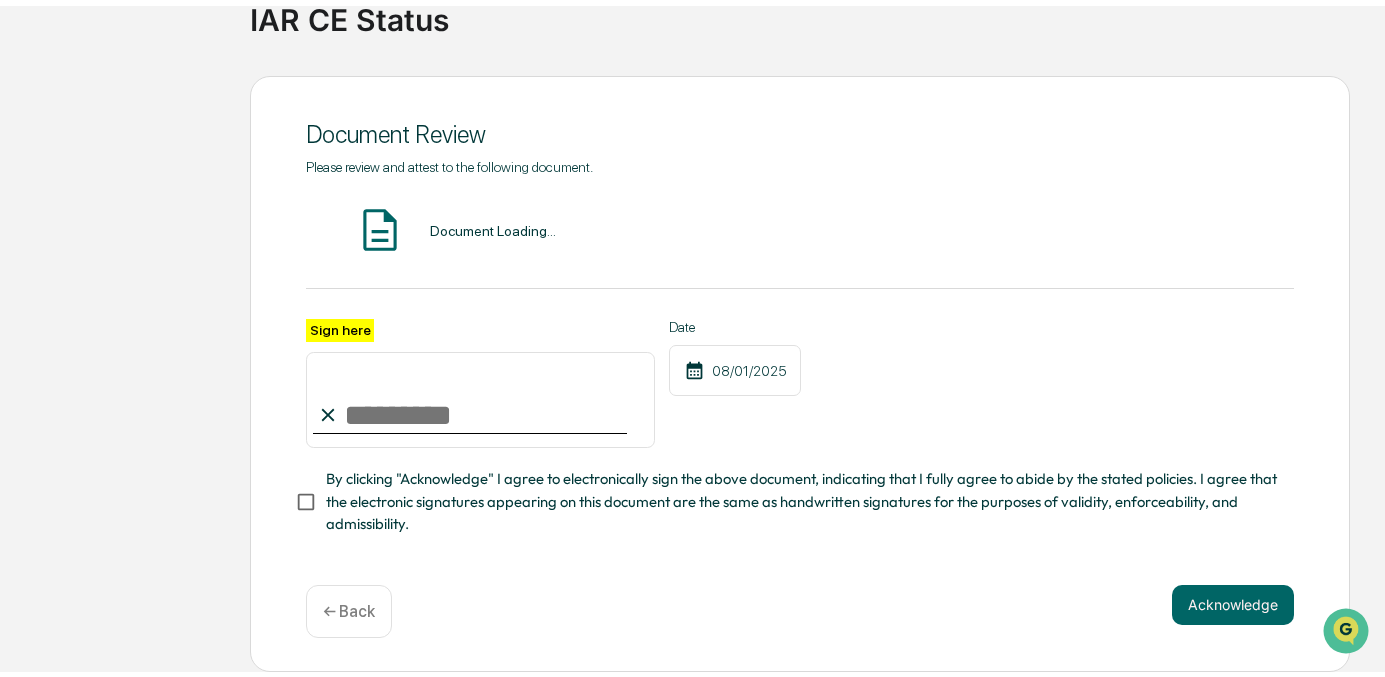 scroll, scrollTop: 155, scrollLeft: 0, axis: vertical 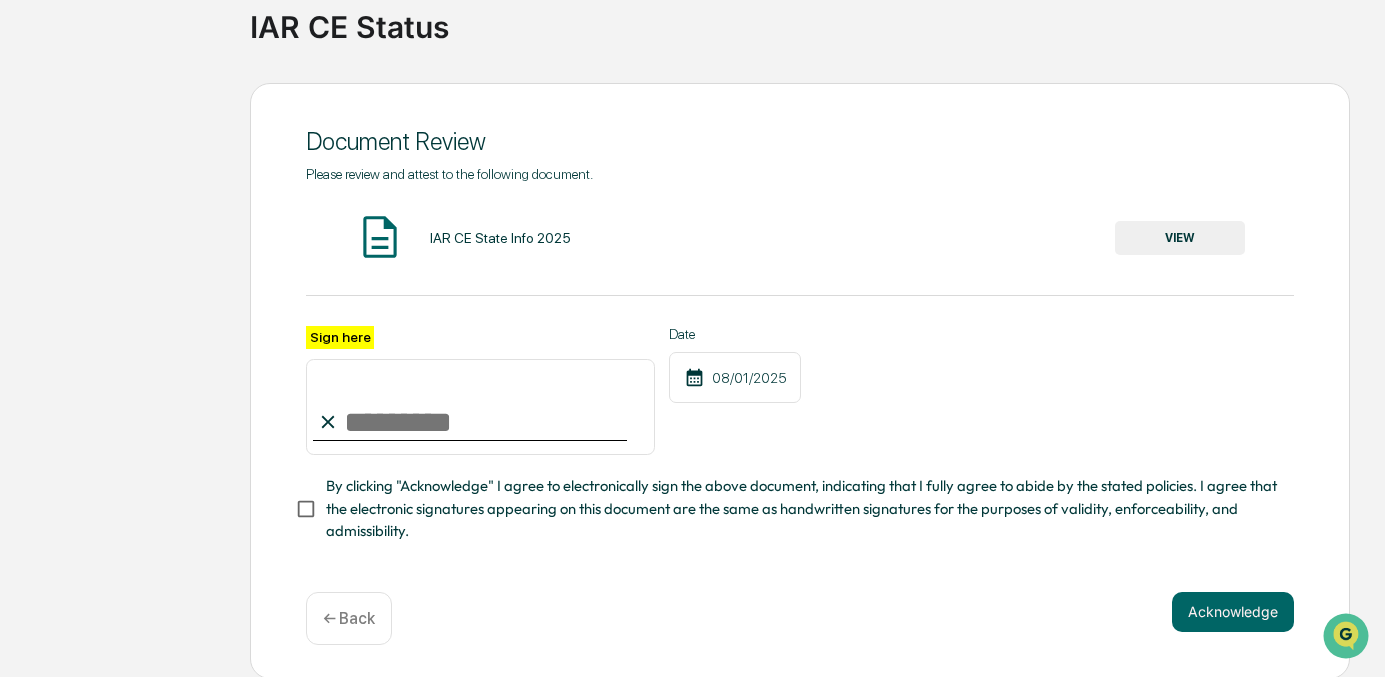 click on "VIEW" at bounding box center (1180, 238) 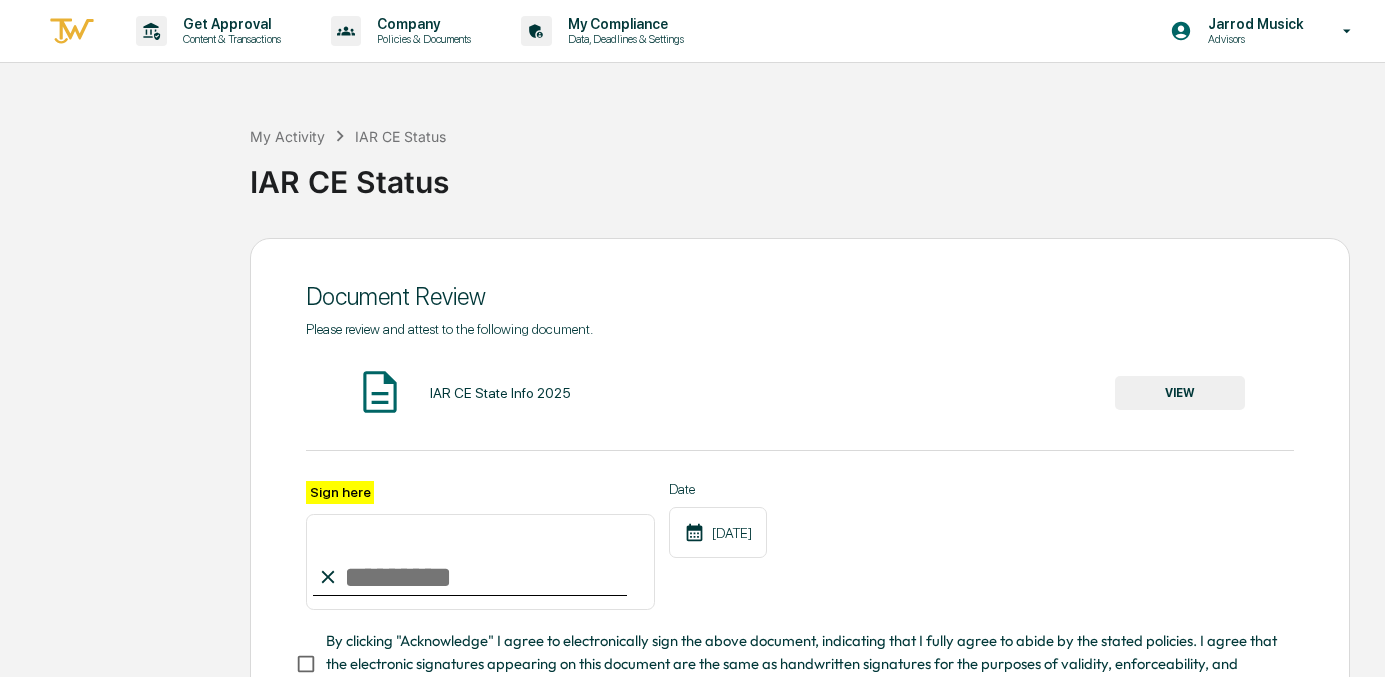 scroll, scrollTop: 155, scrollLeft: 0, axis: vertical 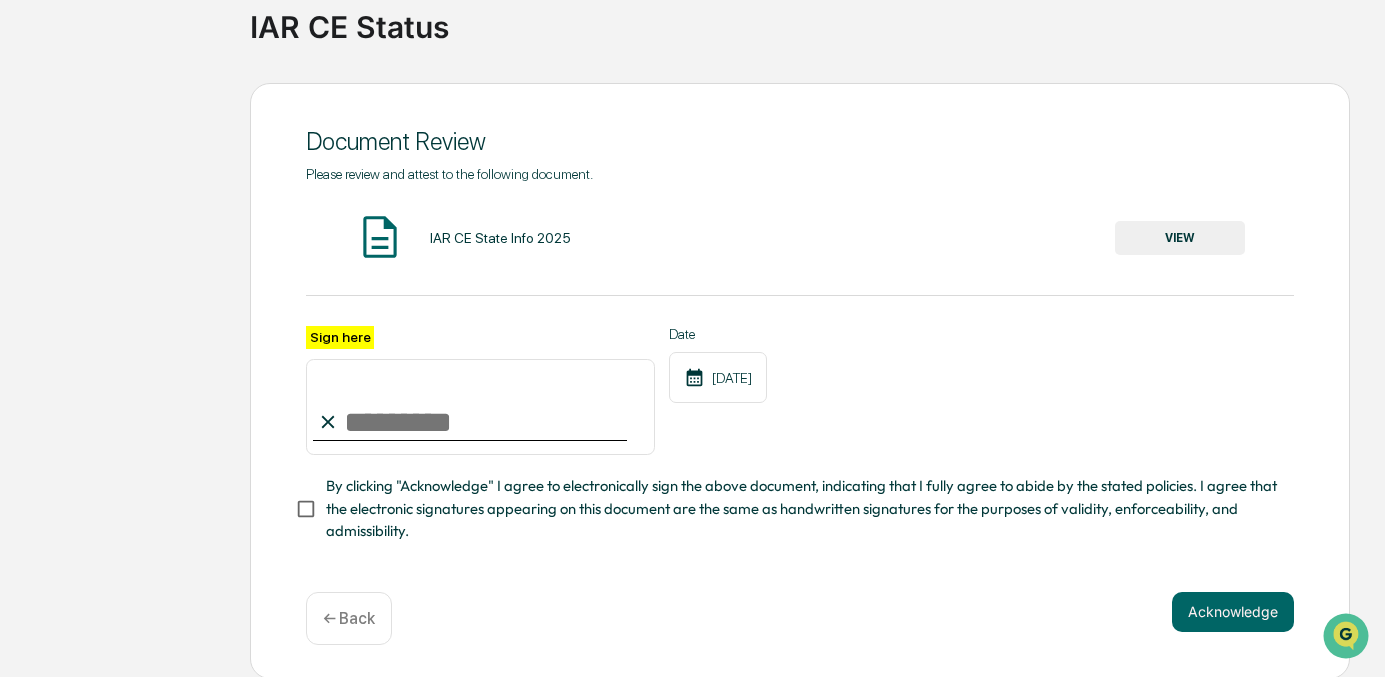 type on "**********" 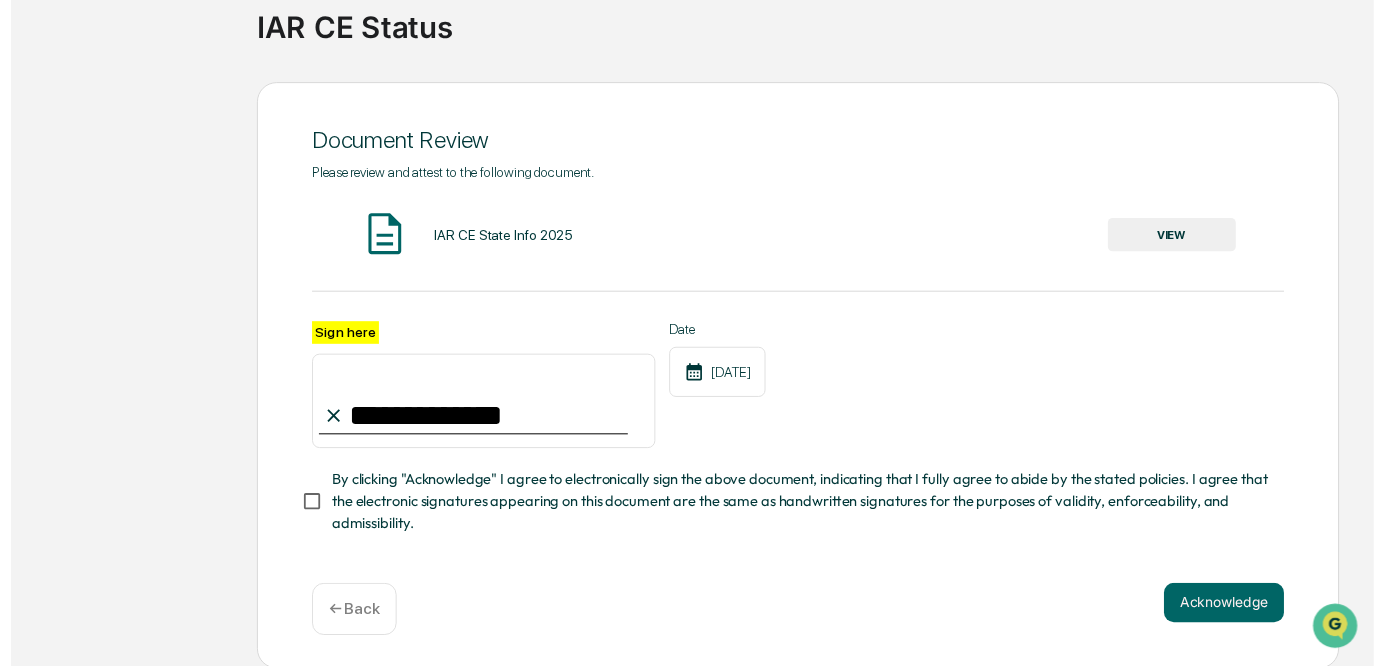 scroll, scrollTop: 0, scrollLeft: 0, axis: both 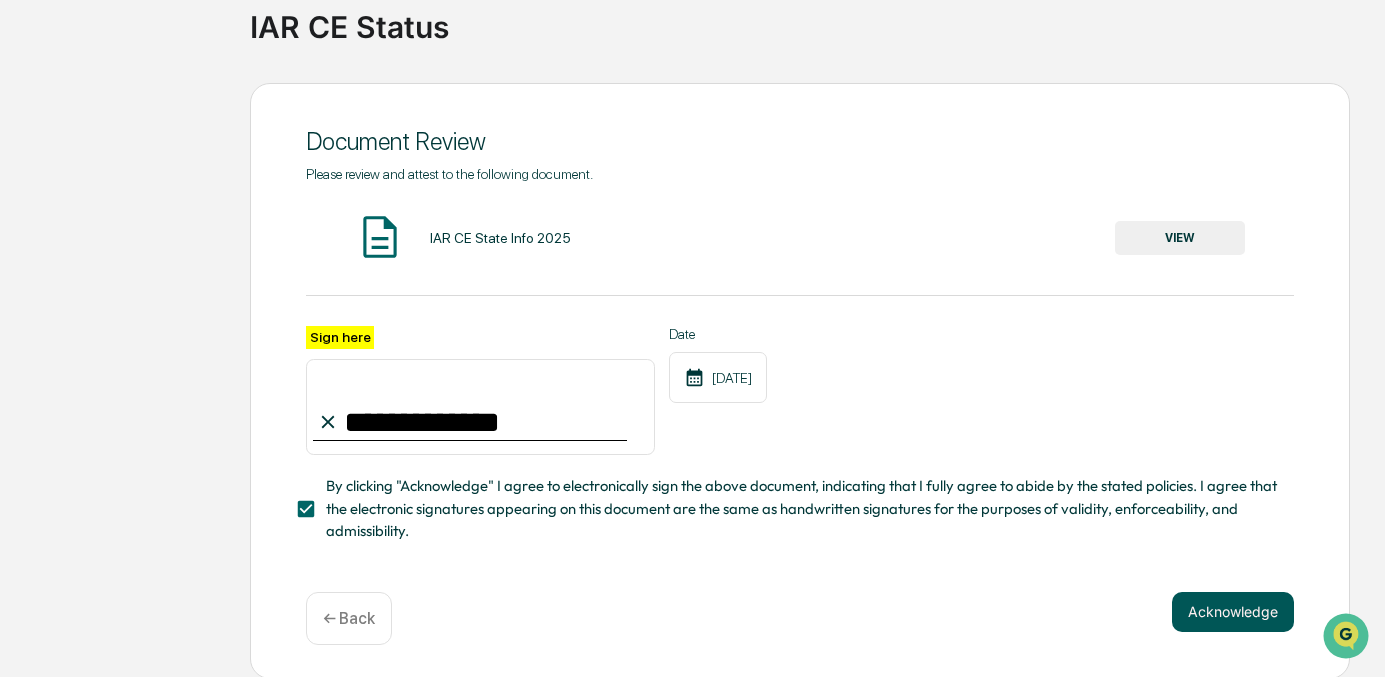 click on "Acknowledge" at bounding box center (1233, 612) 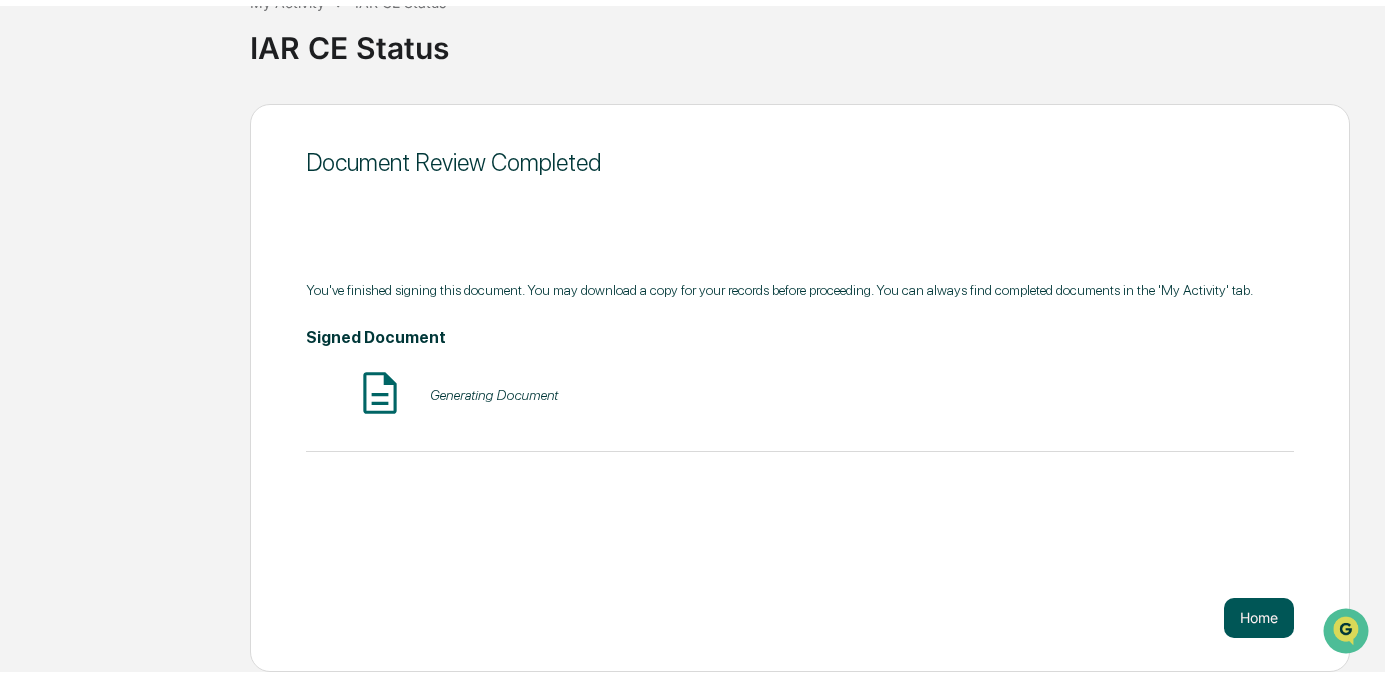 scroll, scrollTop: 129, scrollLeft: 0, axis: vertical 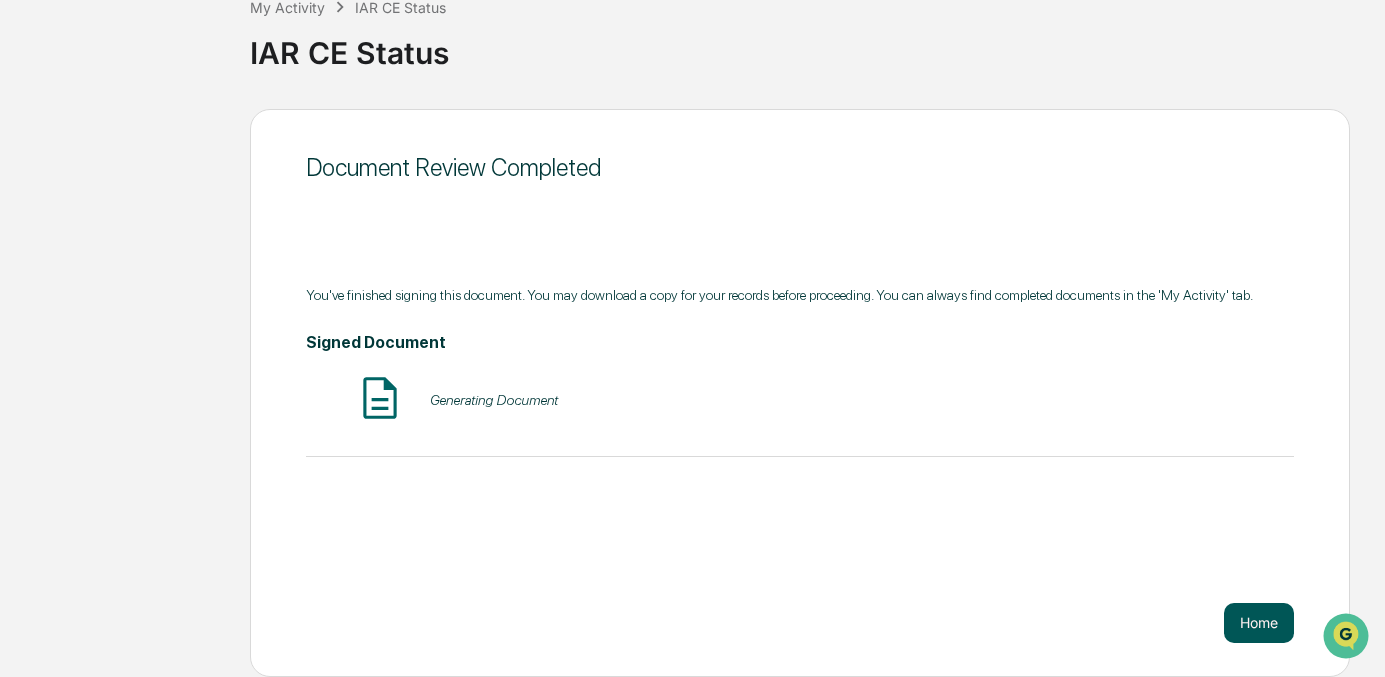 click on "Home" at bounding box center (1259, 623) 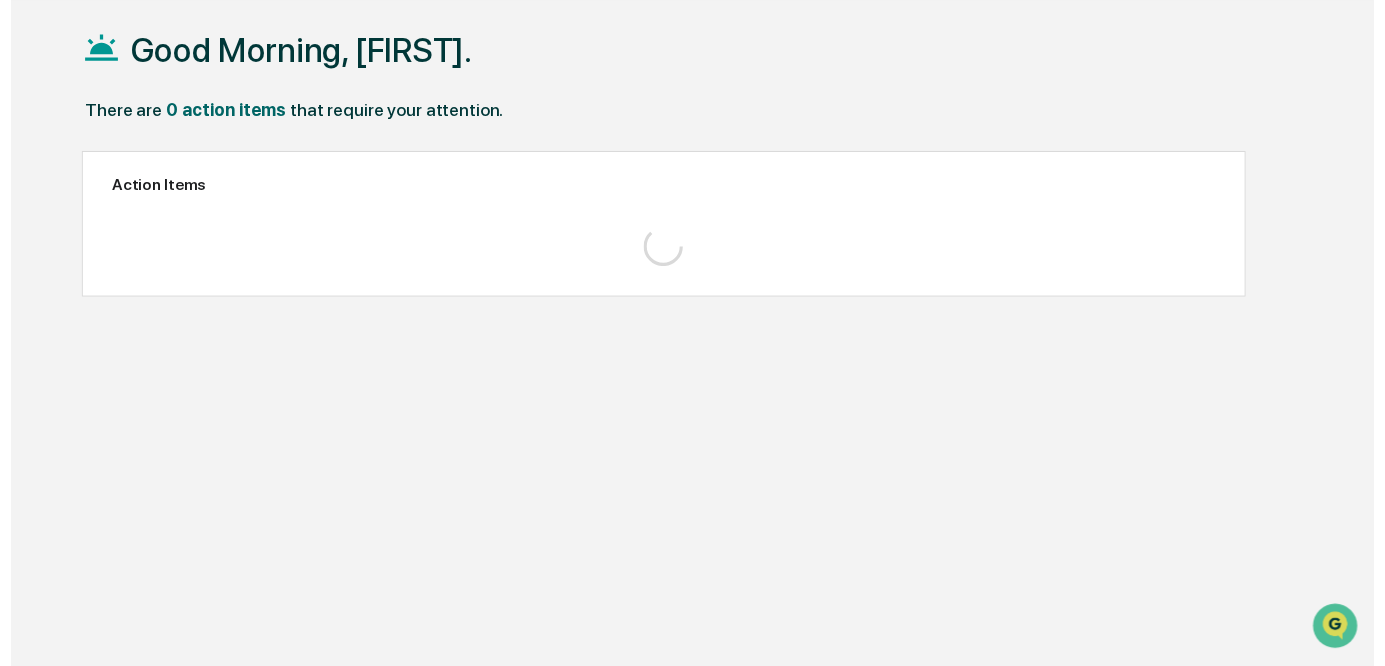 scroll, scrollTop: 95, scrollLeft: 0, axis: vertical 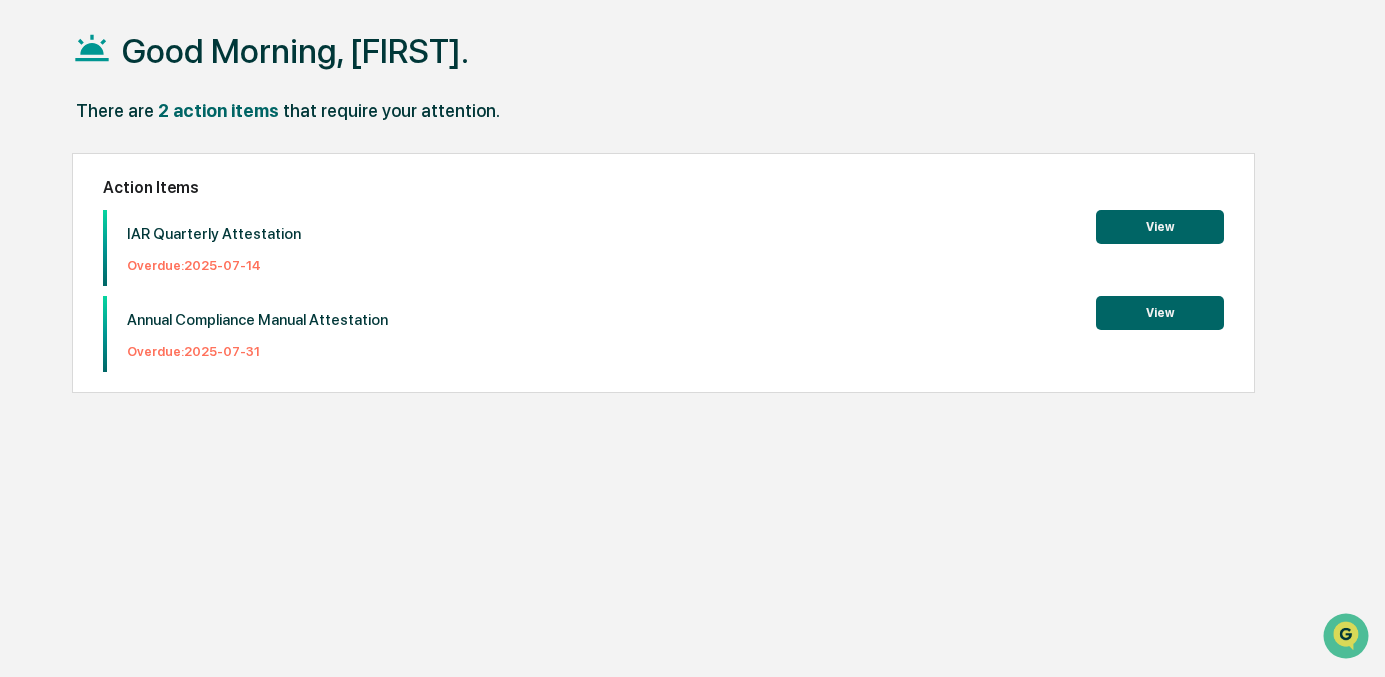 click on "View" at bounding box center (1160, 313) 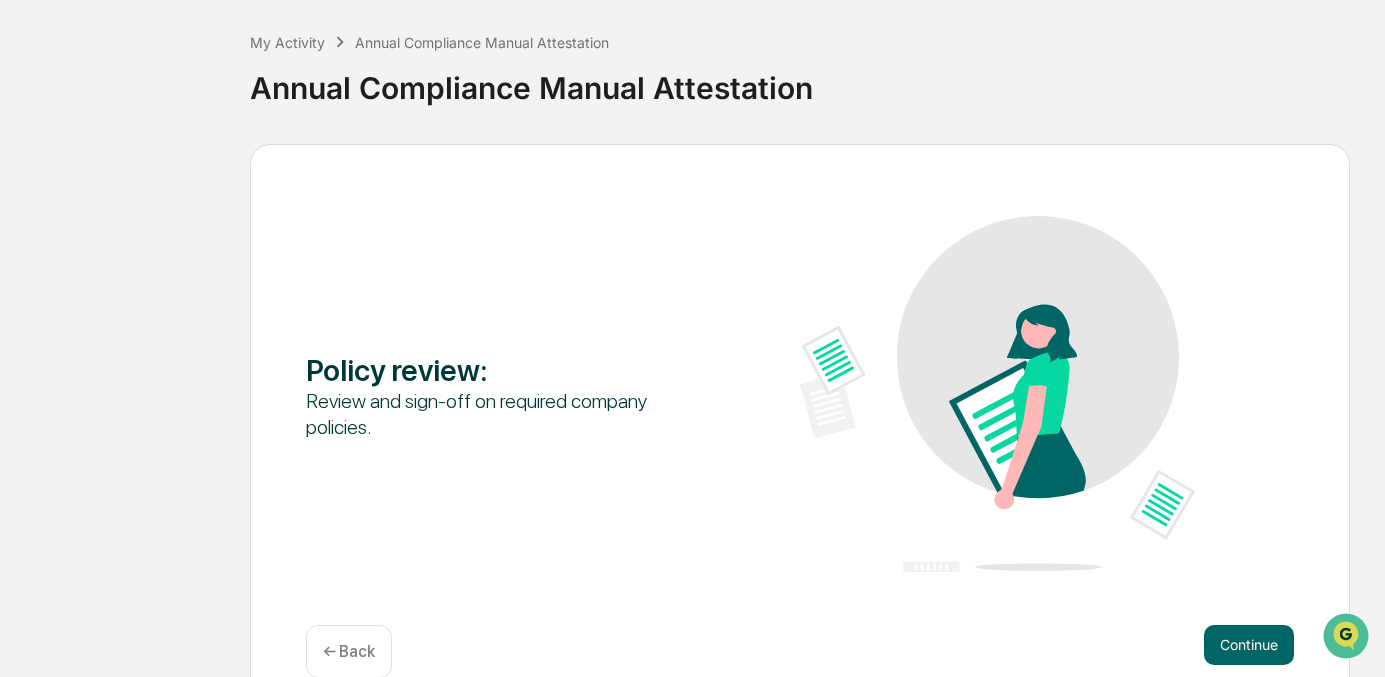 scroll, scrollTop: 129, scrollLeft: 0, axis: vertical 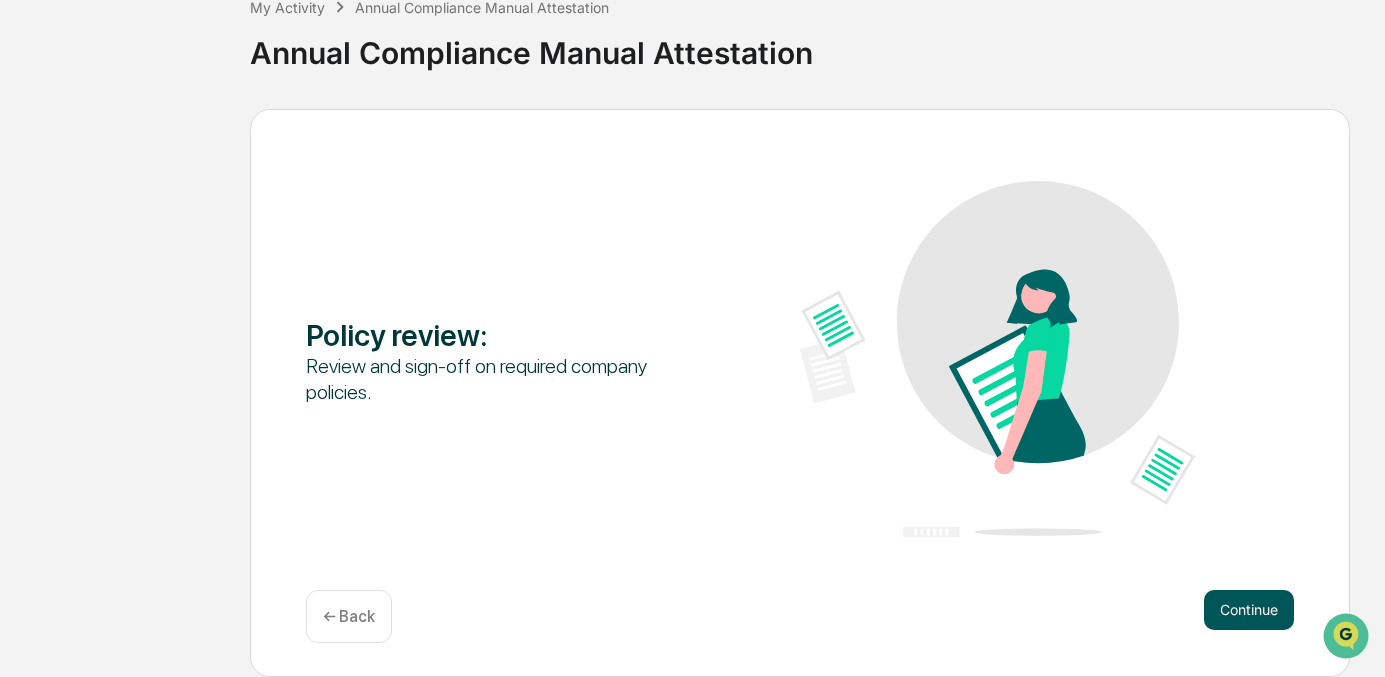 click on "Continue" at bounding box center (1249, 610) 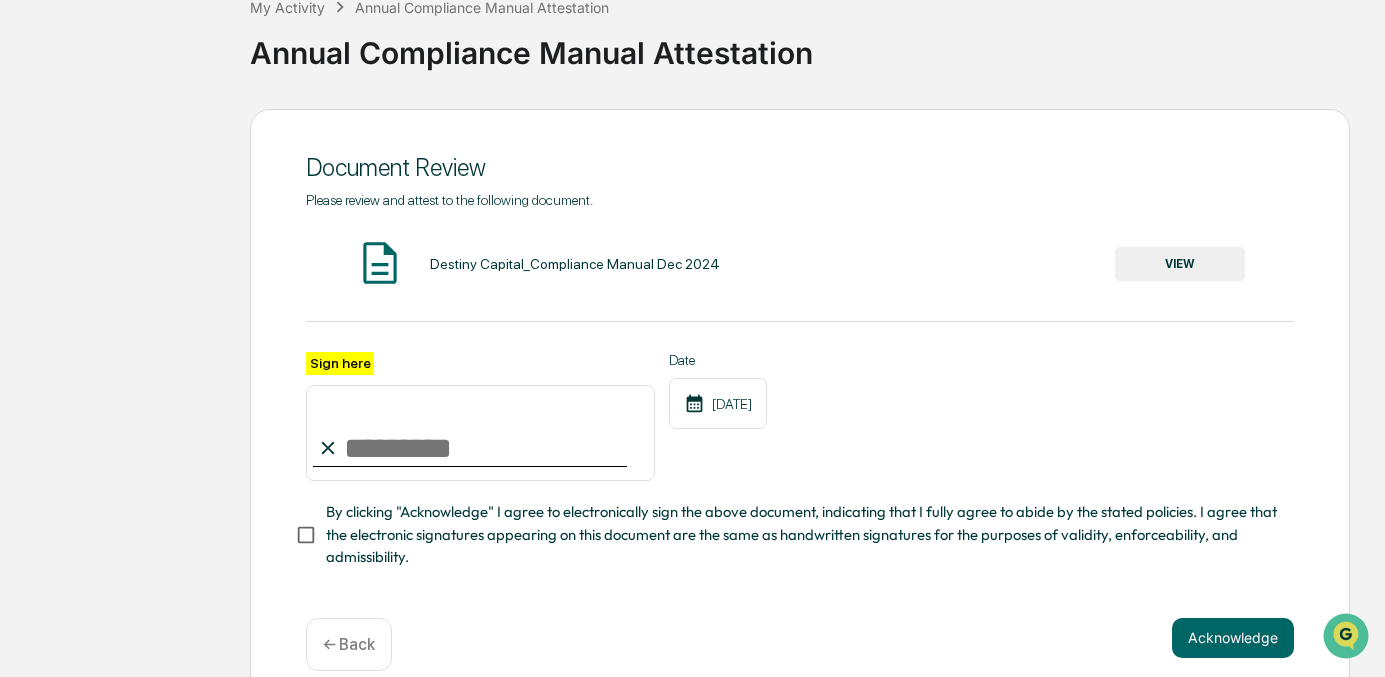 click on "Sign here" at bounding box center [480, 433] 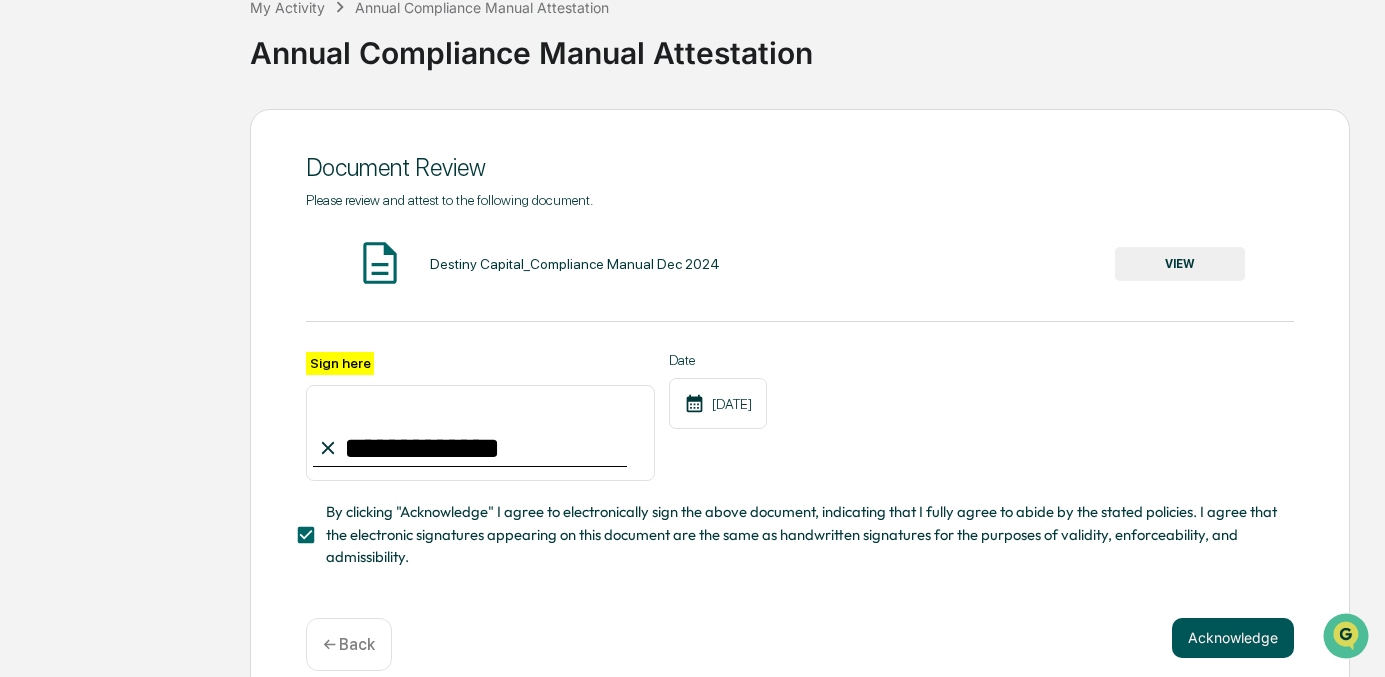 click on "Acknowledge" at bounding box center (1233, 638) 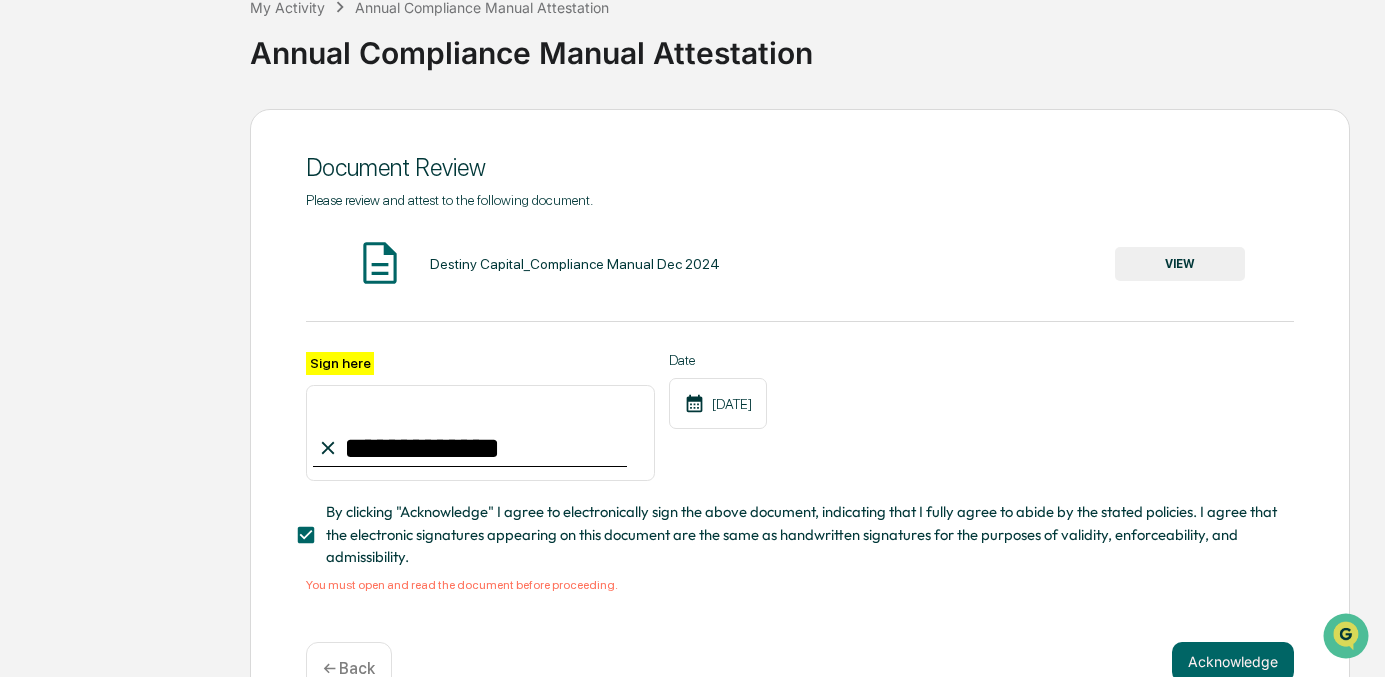 click on "VIEW" at bounding box center (1180, 264) 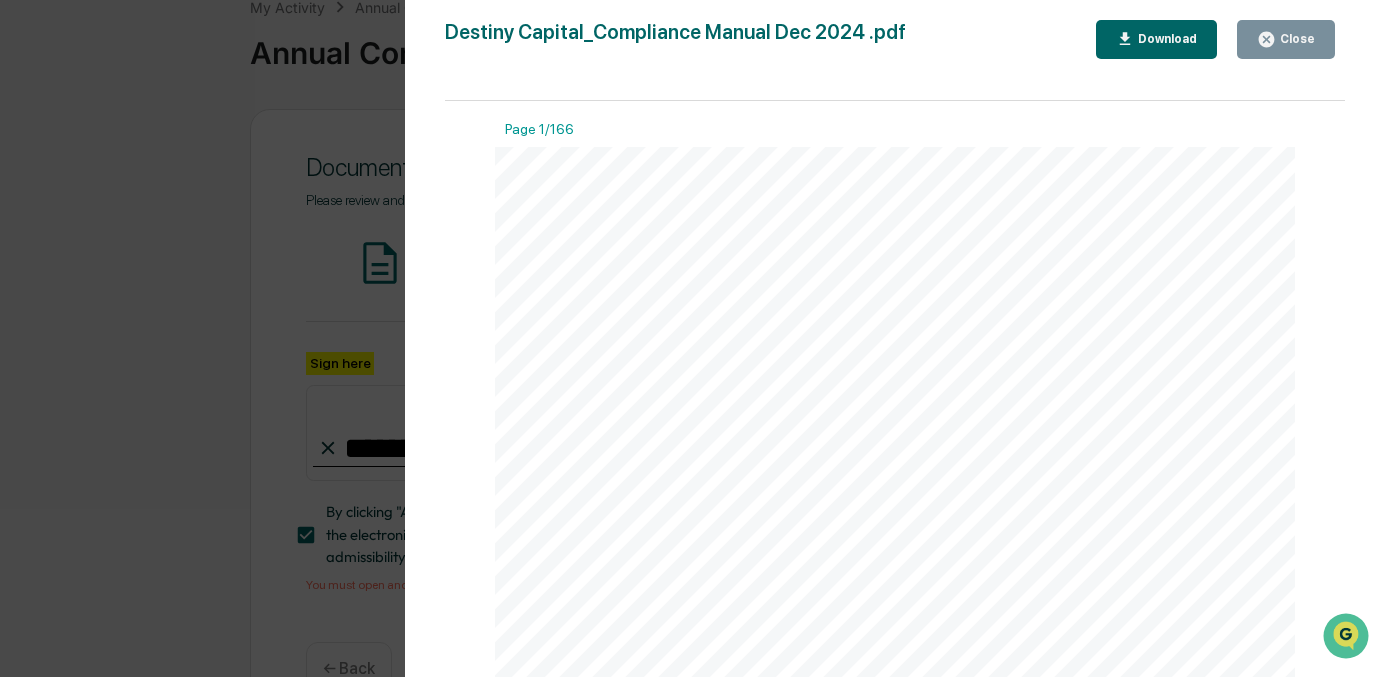 click on "Close" at bounding box center (1295, 39) 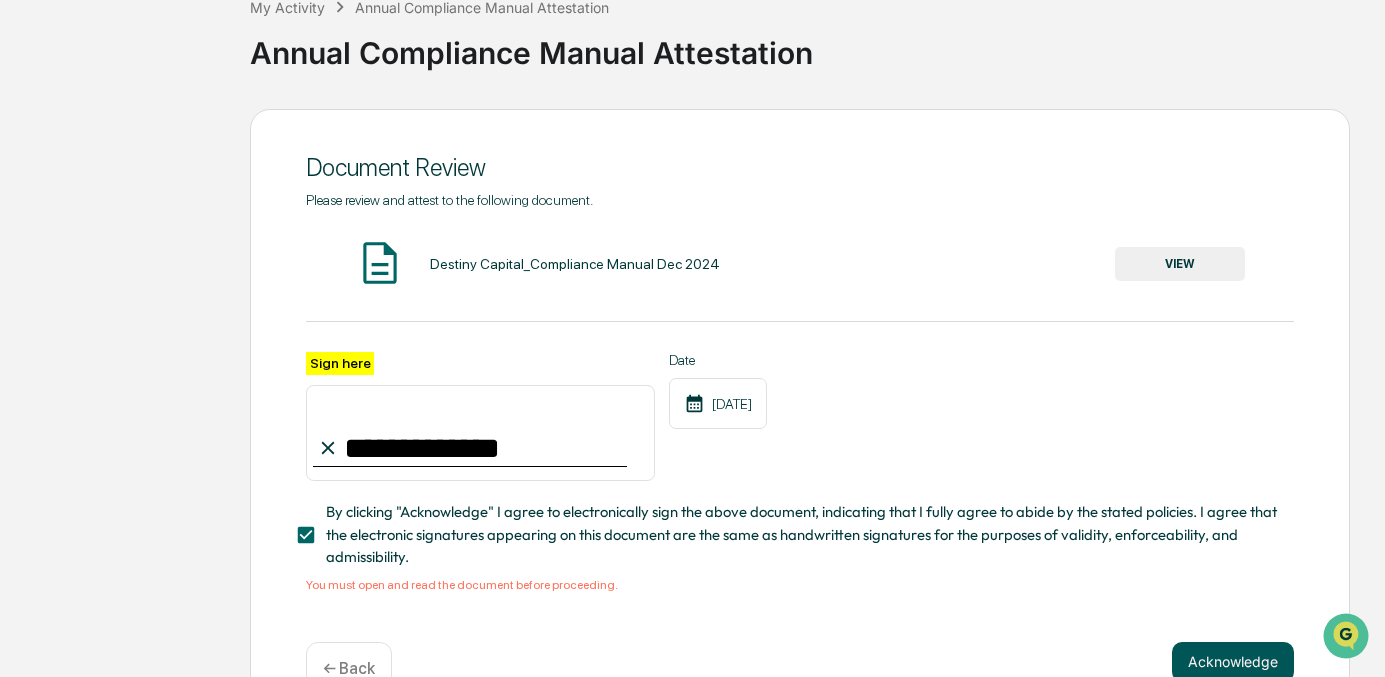 click on "Acknowledge" at bounding box center [1233, 662] 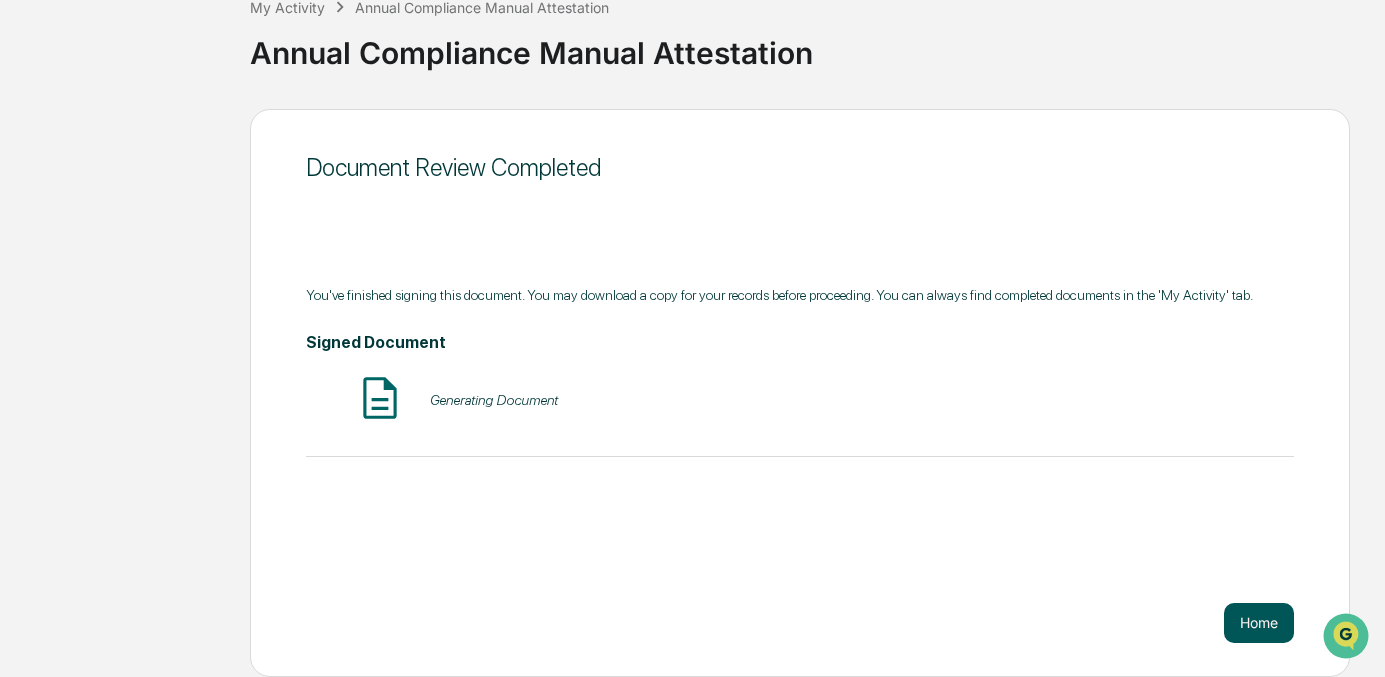 click on "Home" at bounding box center [1259, 623] 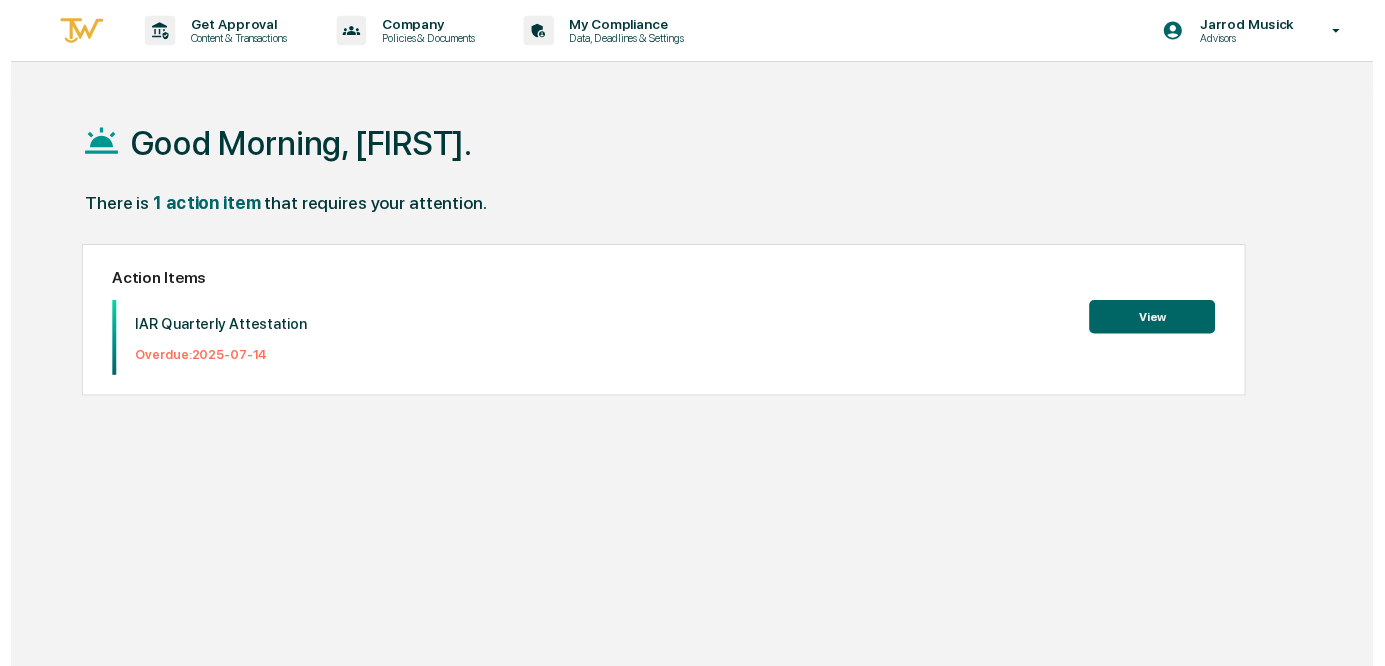 scroll, scrollTop: 95, scrollLeft: 0, axis: vertical 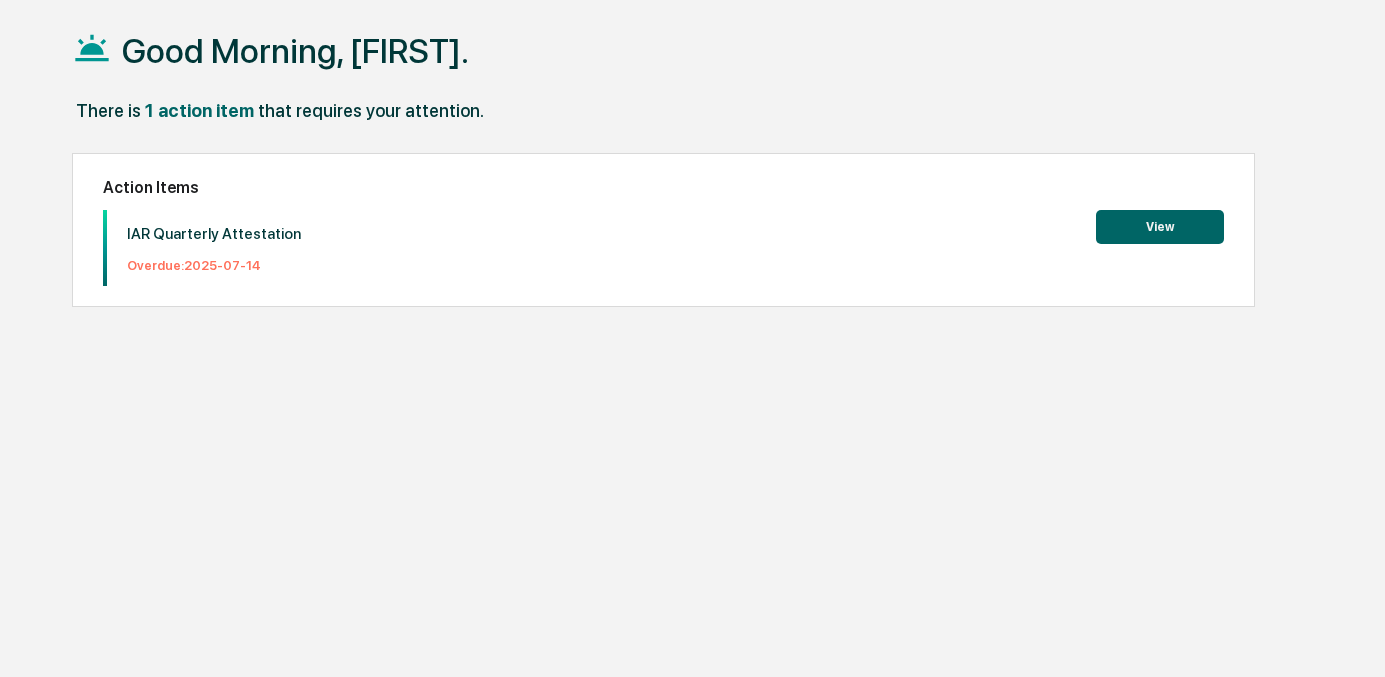 click on "View" at bounding box center (1160, 227) 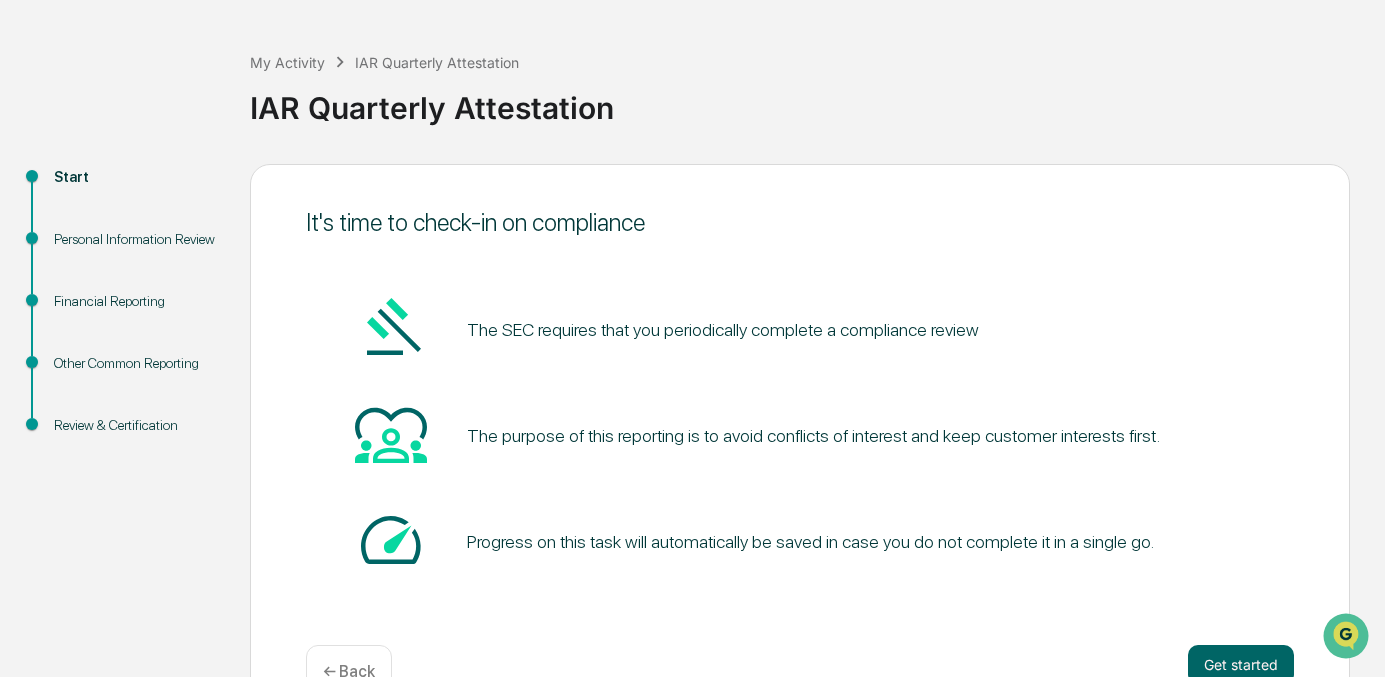 scroll, scrollTop: 129, scrollLeft: 0, axis: vertical 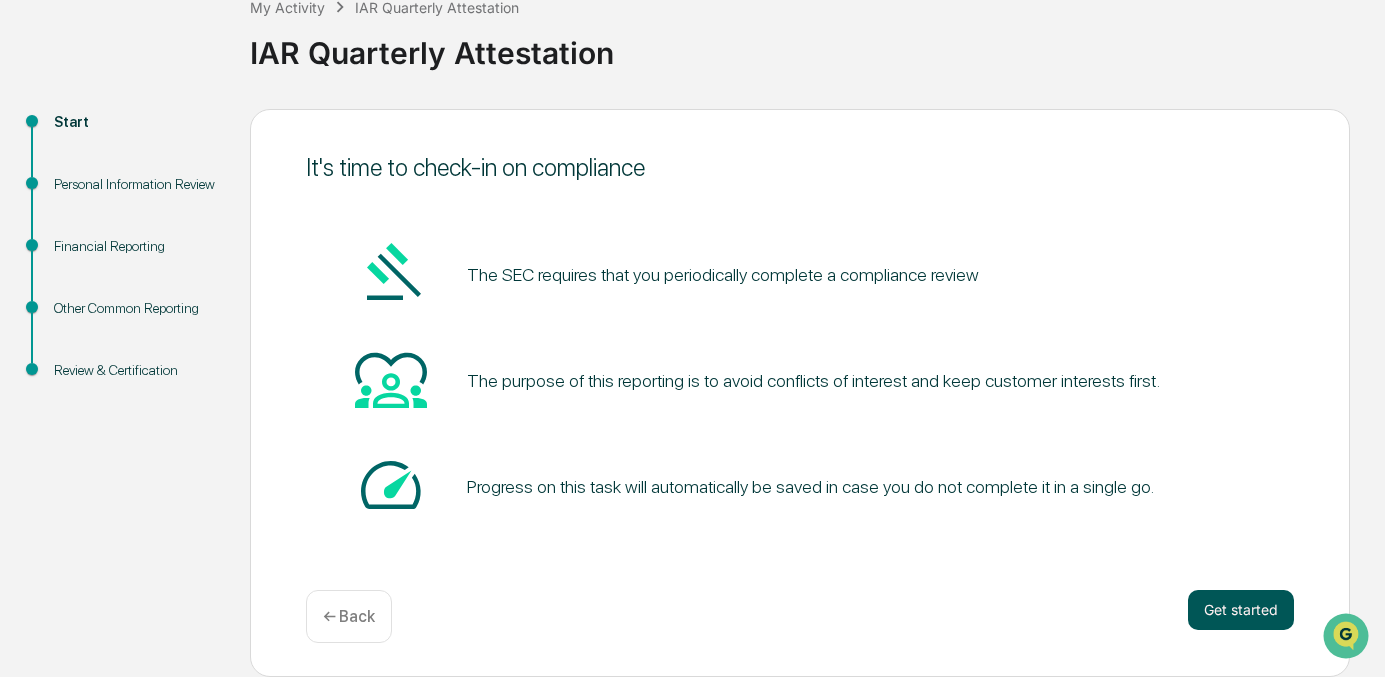 click on "Get started" at bounding box center [1241, 610] 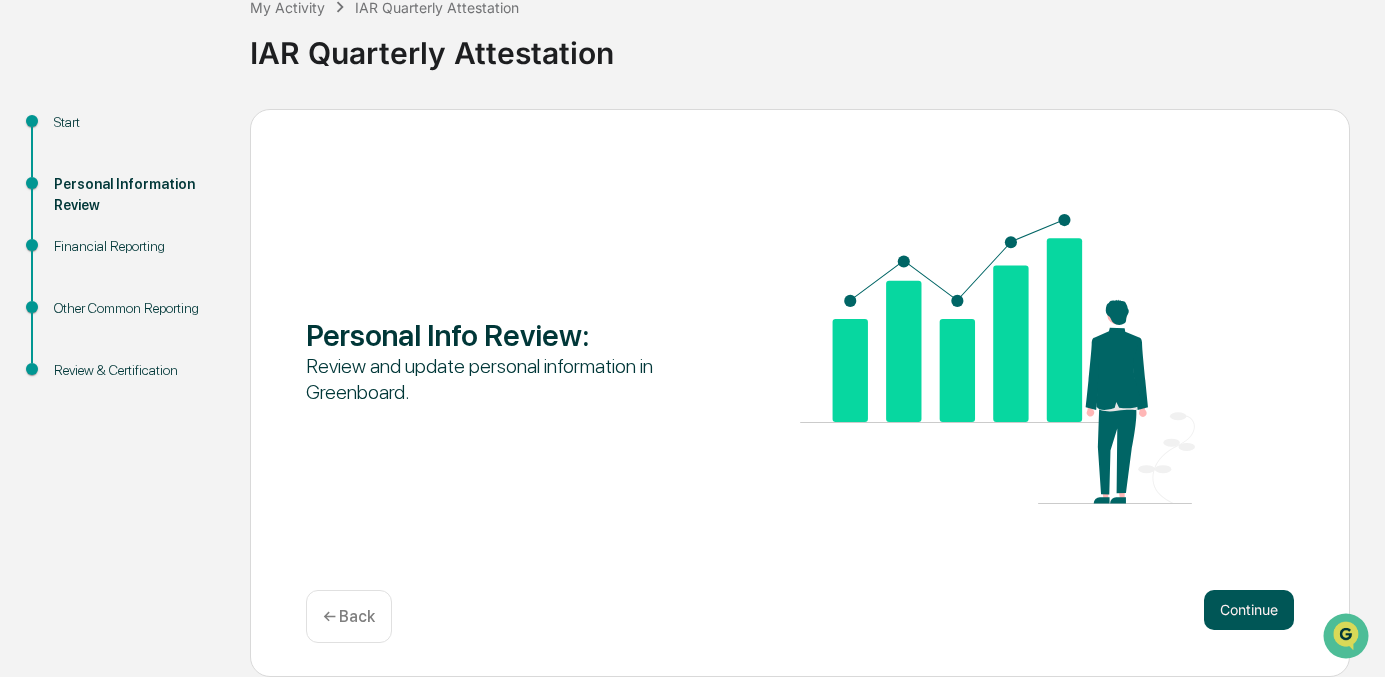 click on "Continue" at bounding box center [1249, 610] 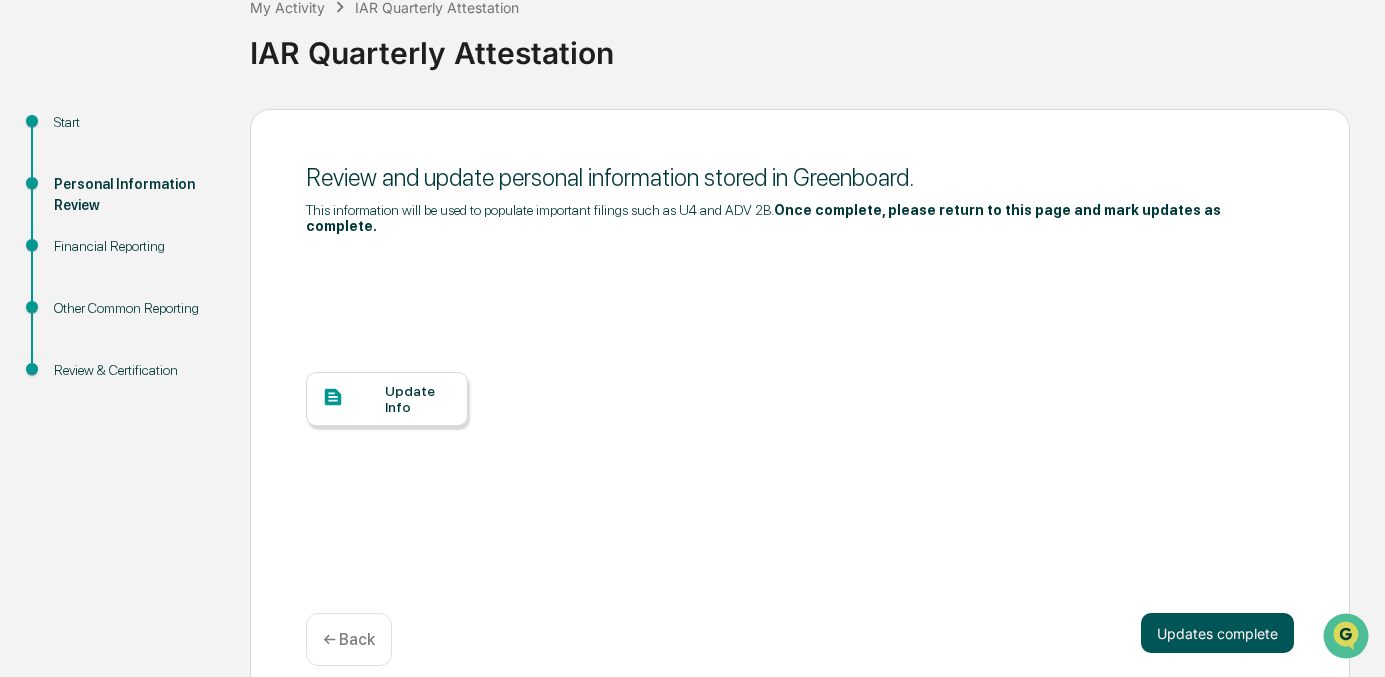 click on "Updates complete" at bounding box center [1217, 633] 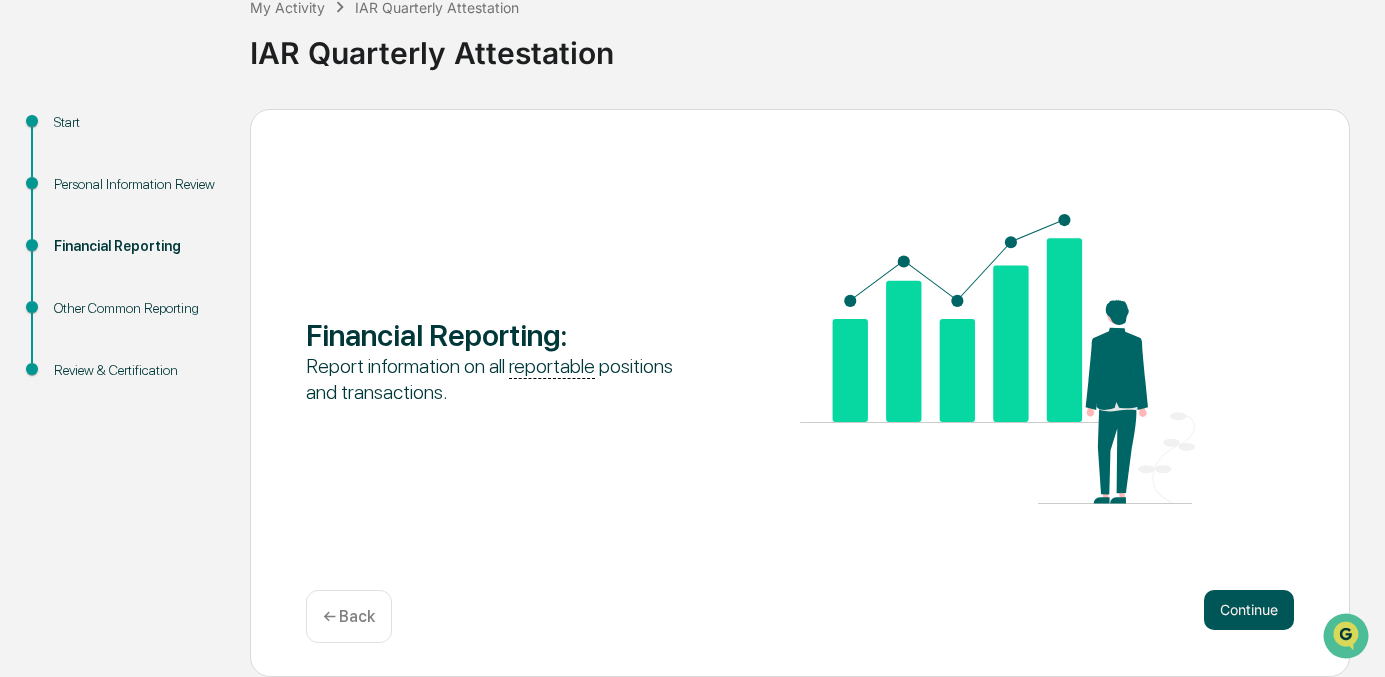 click on "Continue" at bounding box center (1249, 610) 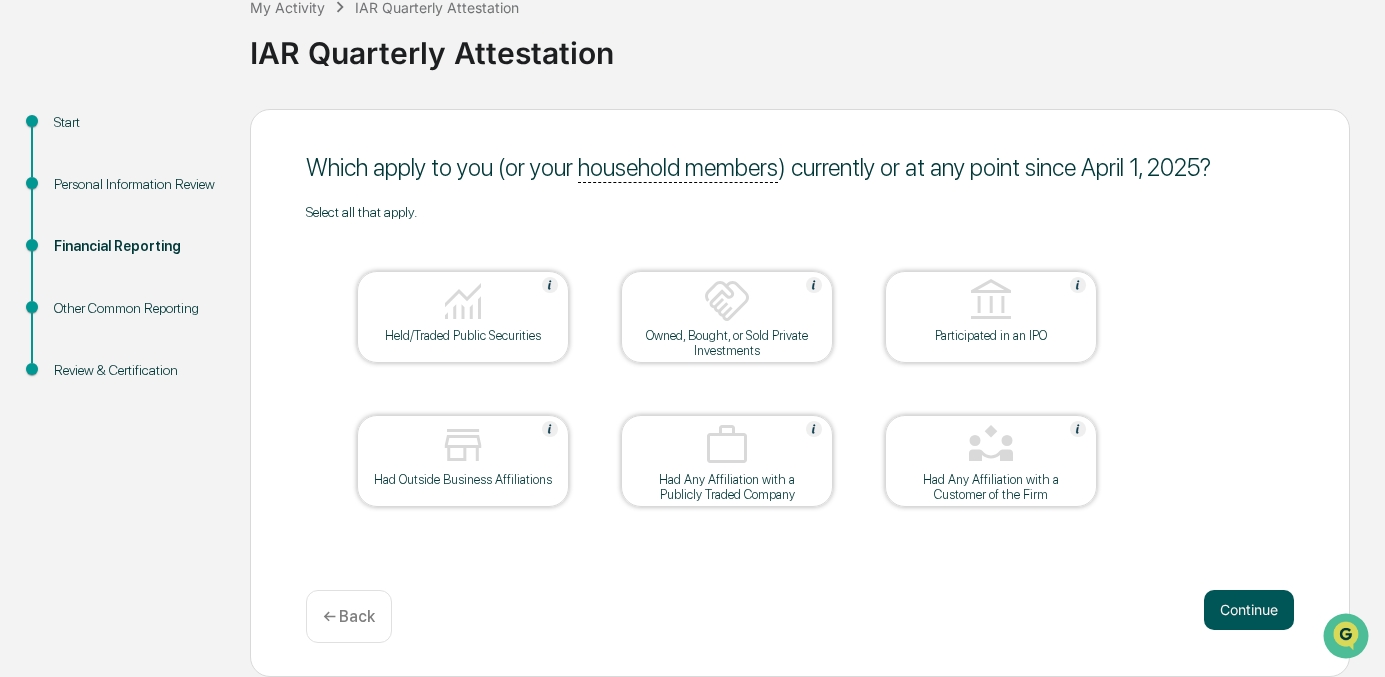 click on "Continue" at bounding box center (1249, 610) 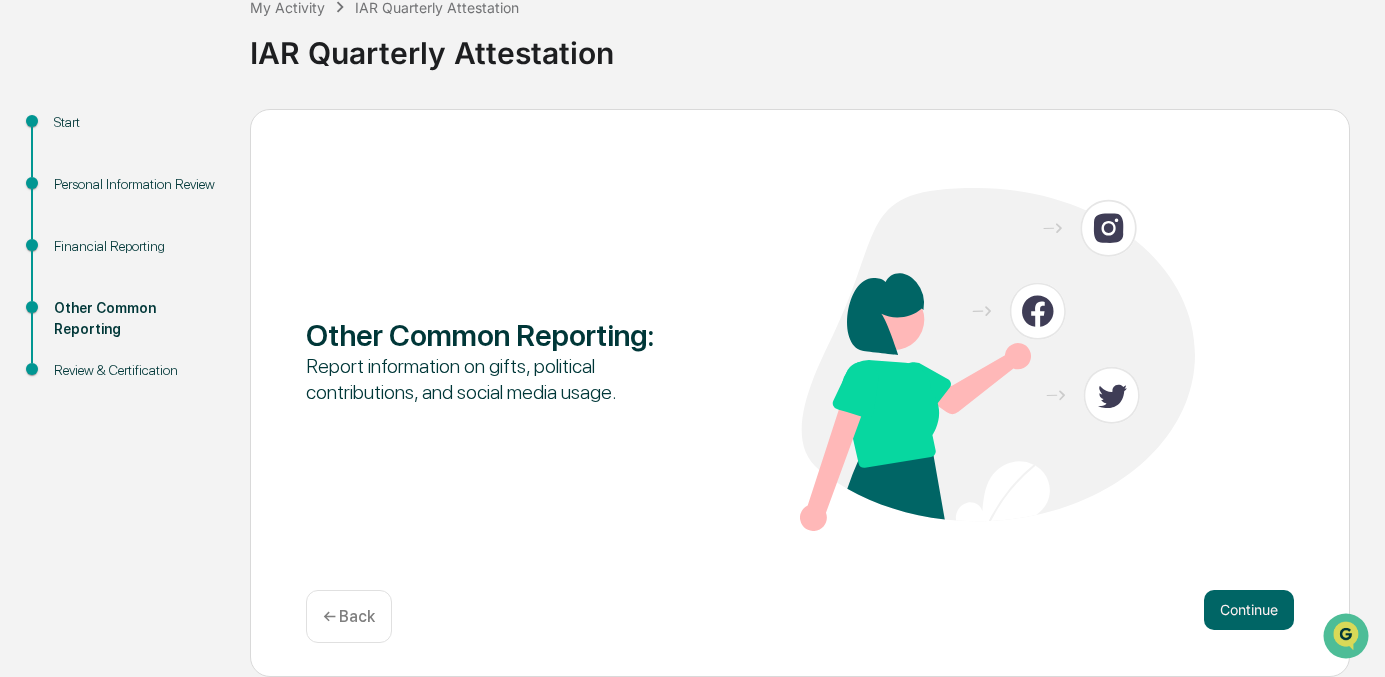 click on "Continue" at bounding box center (1249, 610) 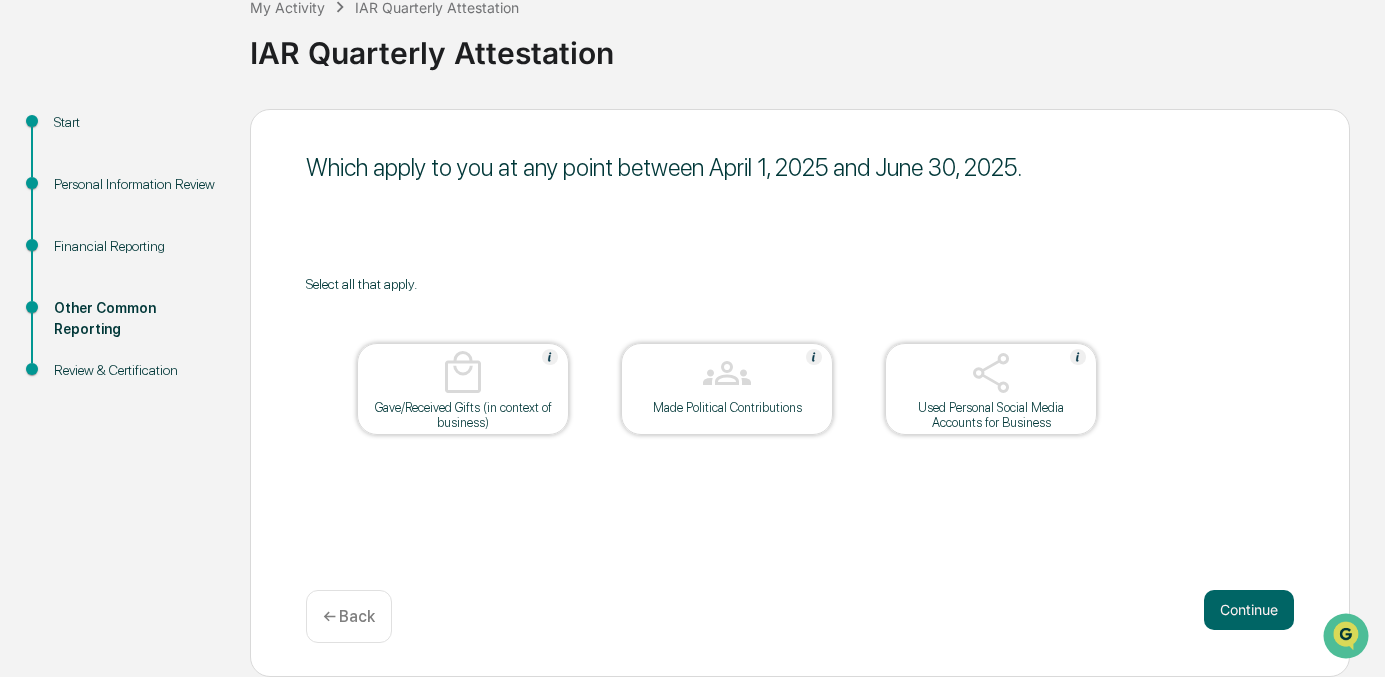 click on "Continue" at bounding box center [1249, 610] 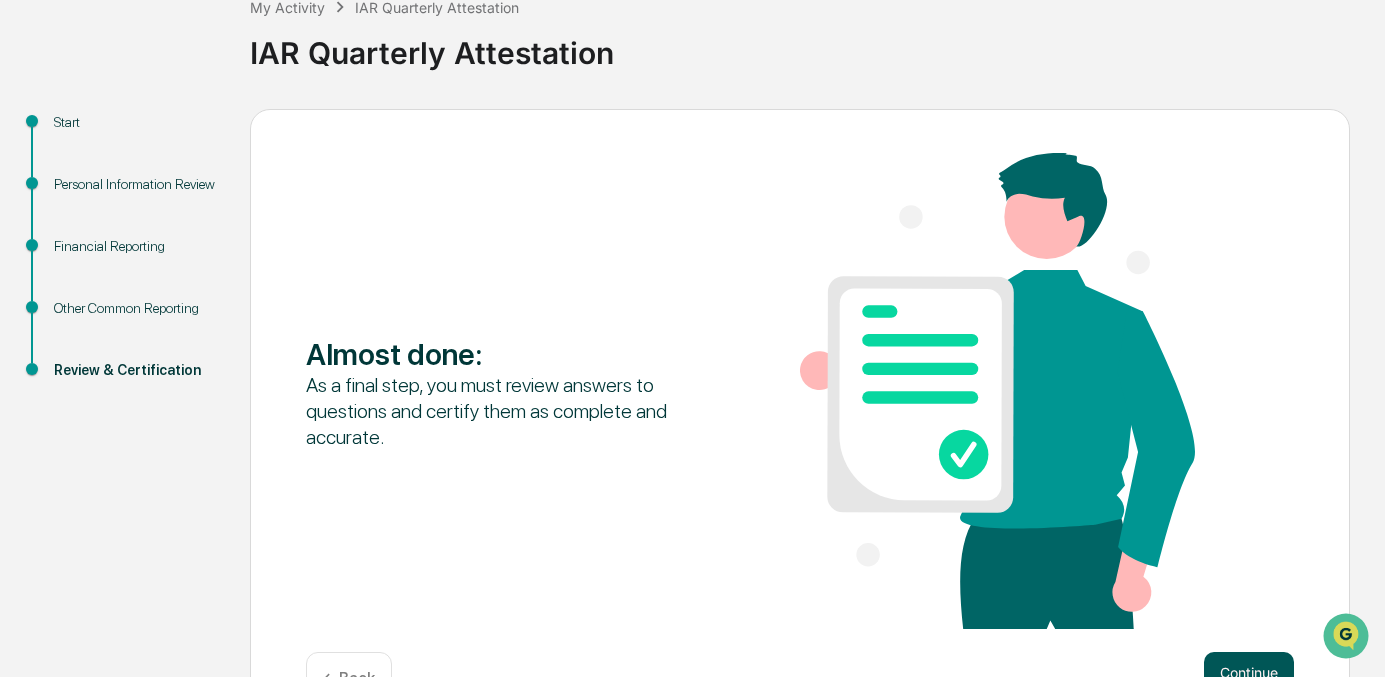 click on "Continue" at bounding box center [1249, 672] 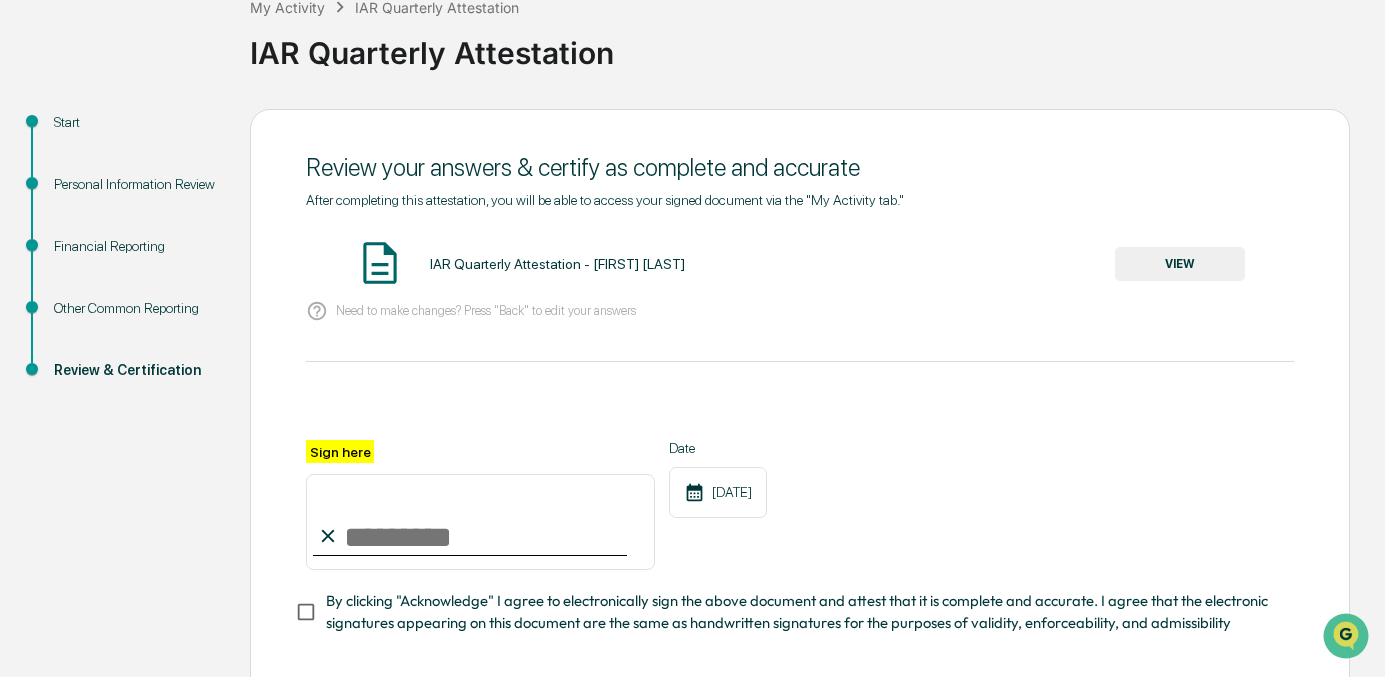 click on "Sign here" at bounding box center [480, 522] 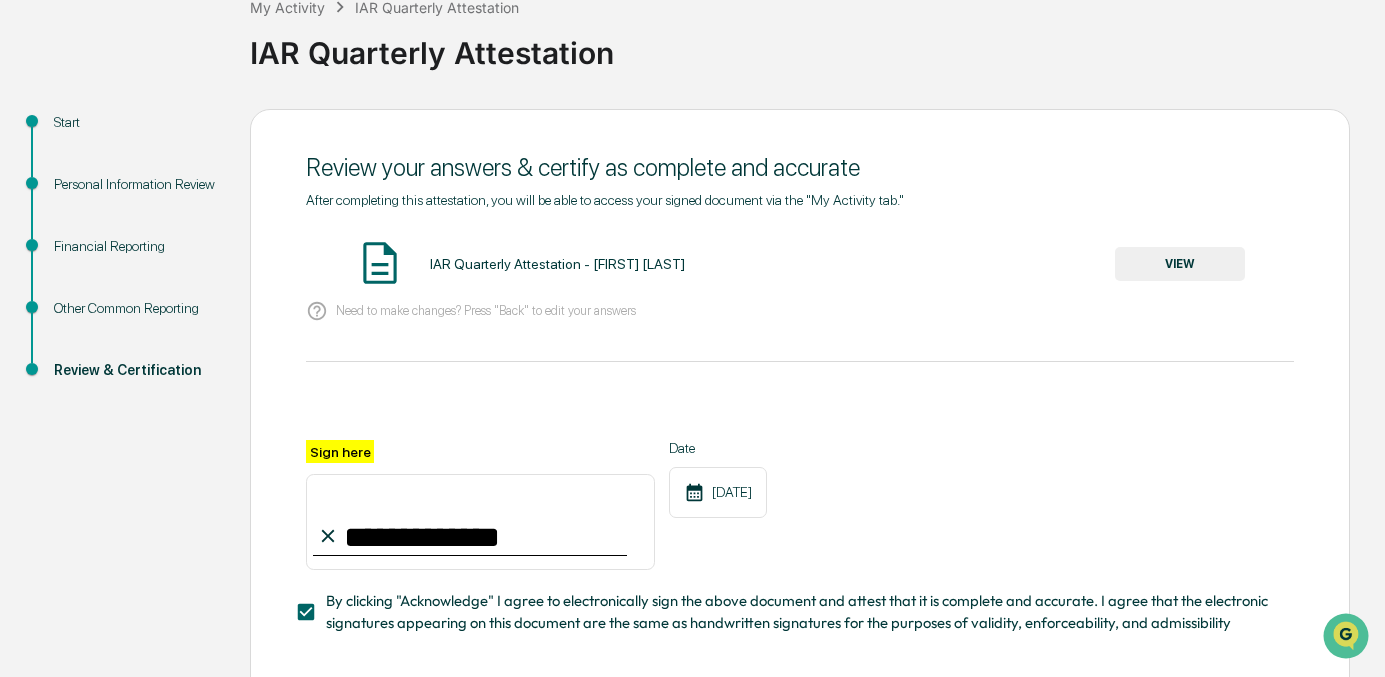 click on "VIEW" at bounding box center [1180, 264] 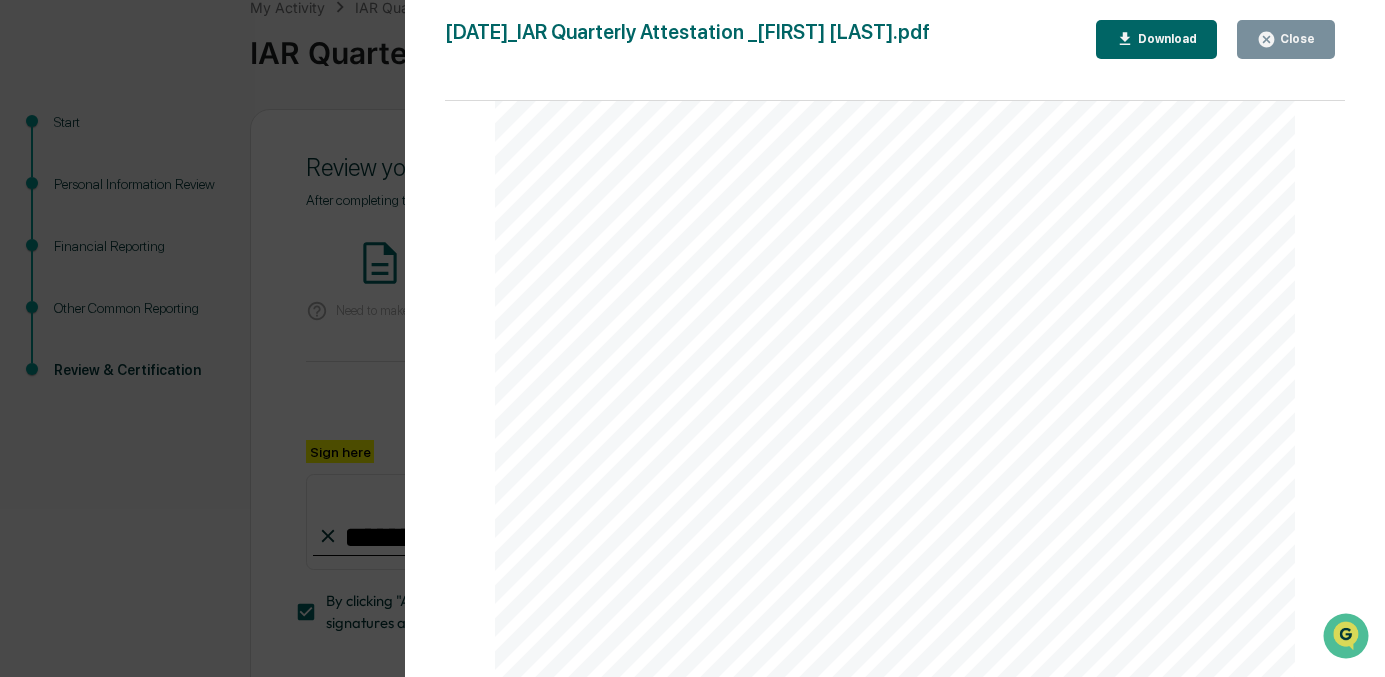 scroll, scrollTop: 2996, scrollLeft: 0, axis: vertical 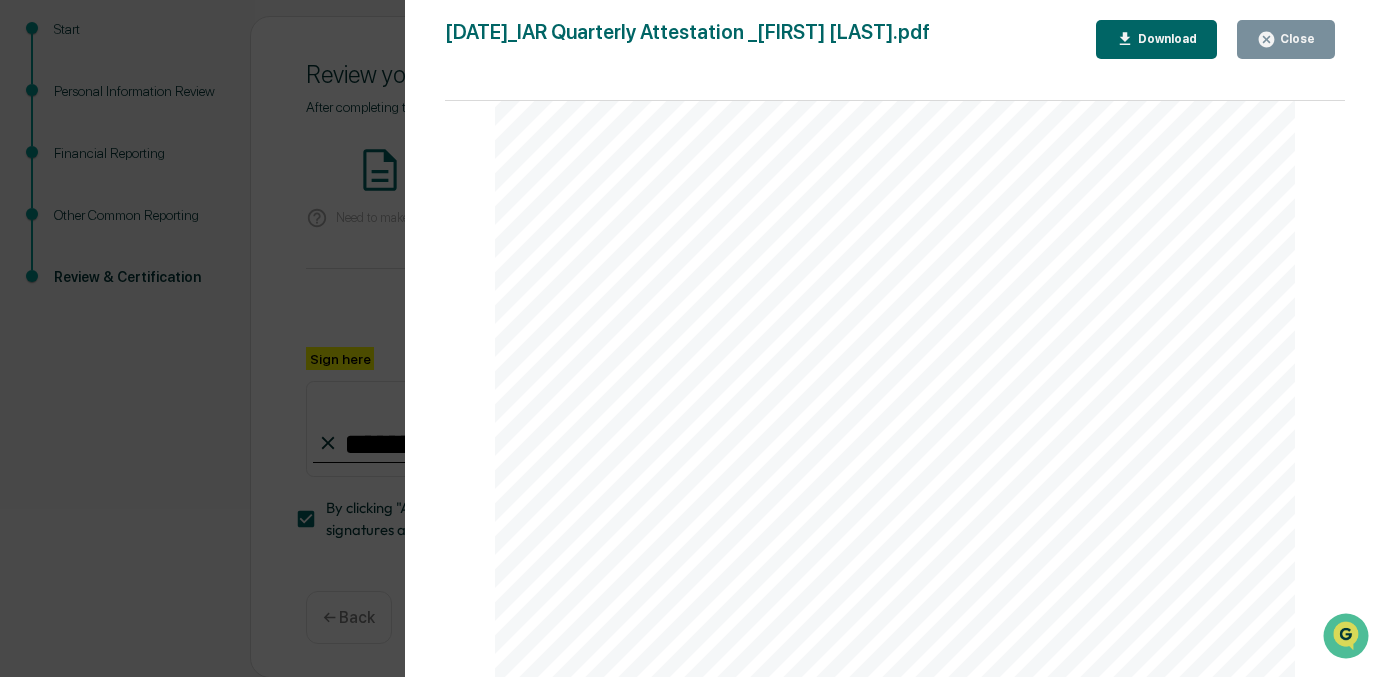 click on "Close" at bounding box center [1295, 39] 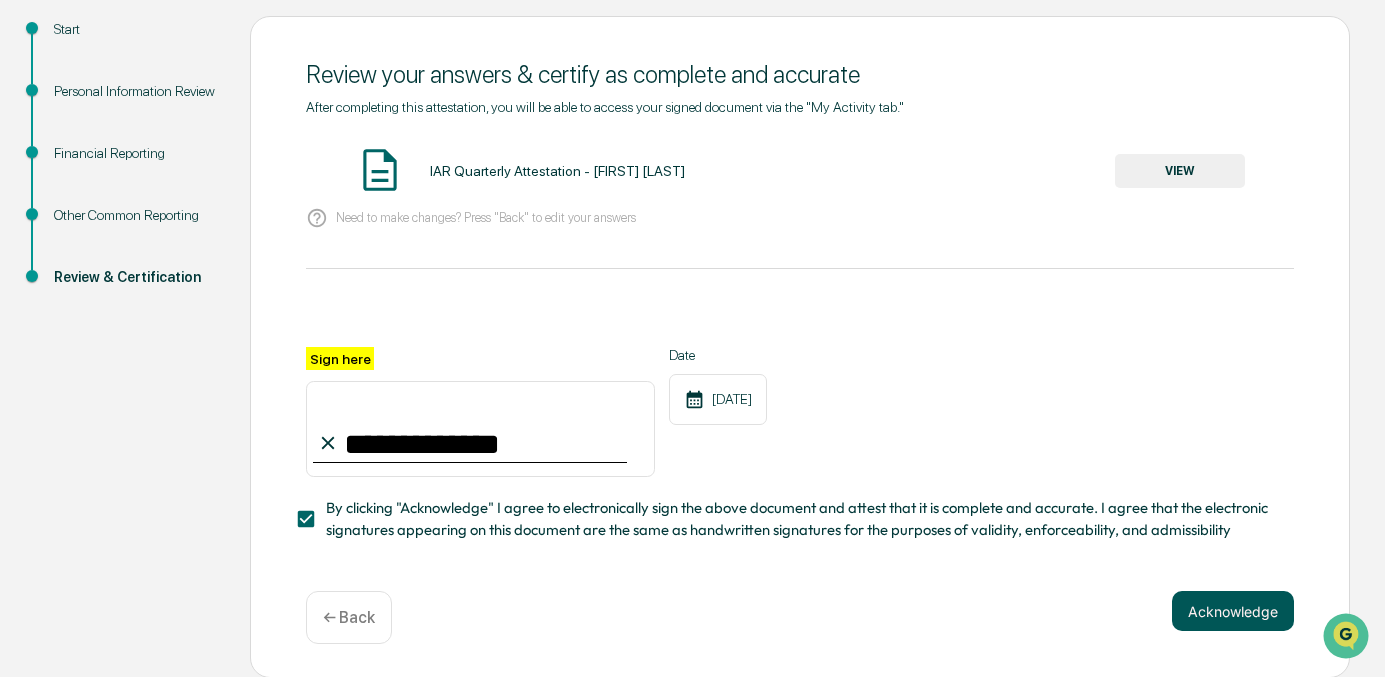 click on "Acknowledge" at bounding box center (1233, 611) 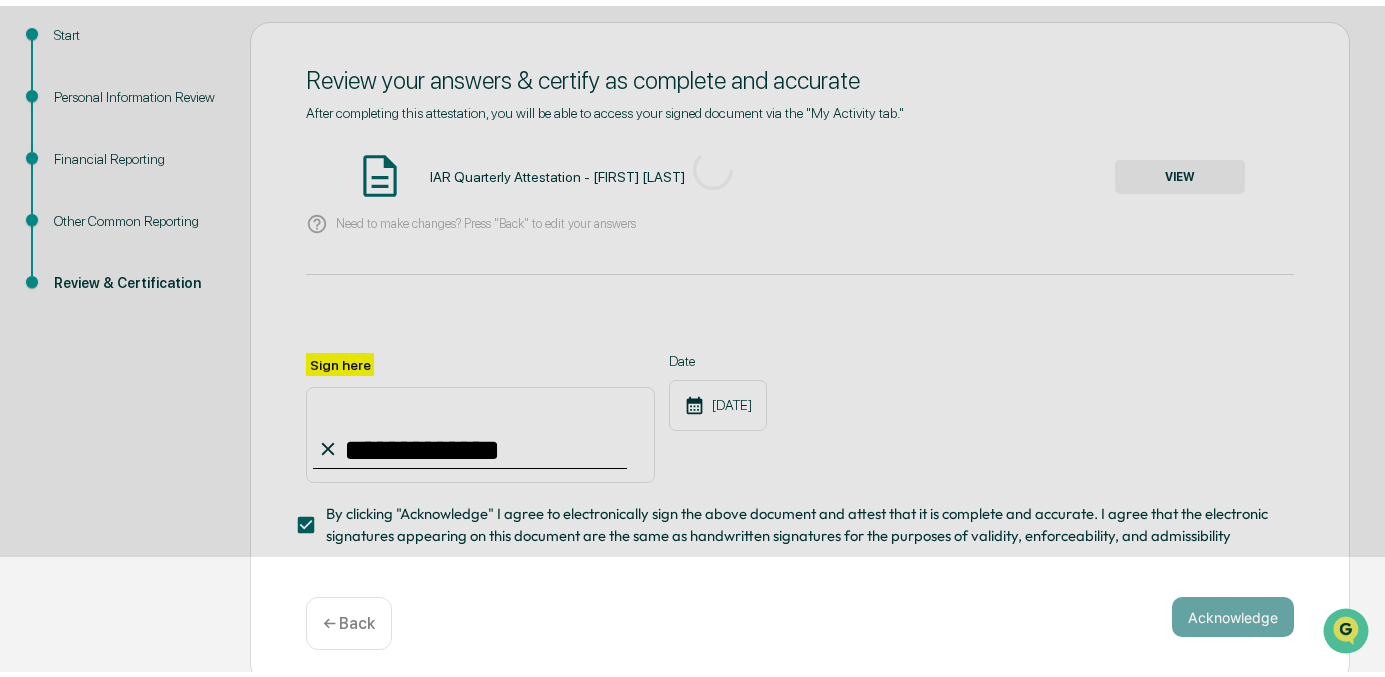 scroll, scrollTop: 129, scrollLeft: 0, axis: vertical 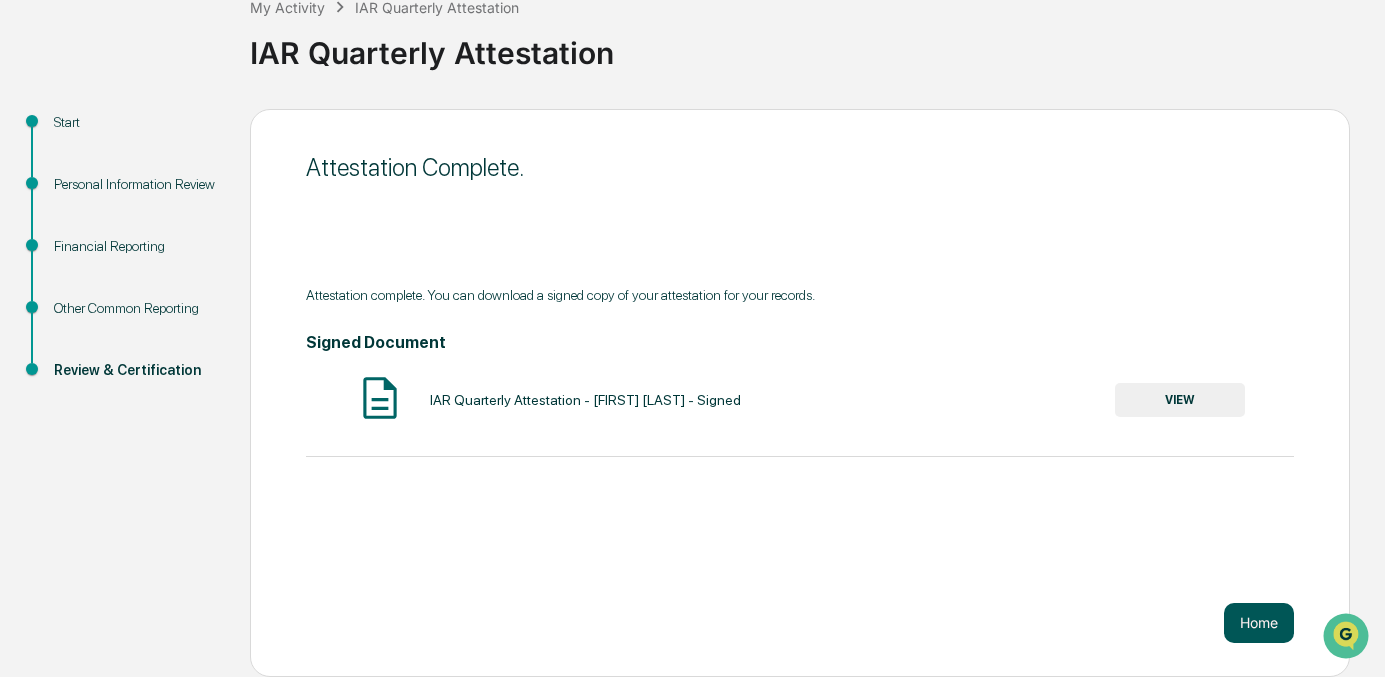 click on "Home" at bounding box center [1259, 623] 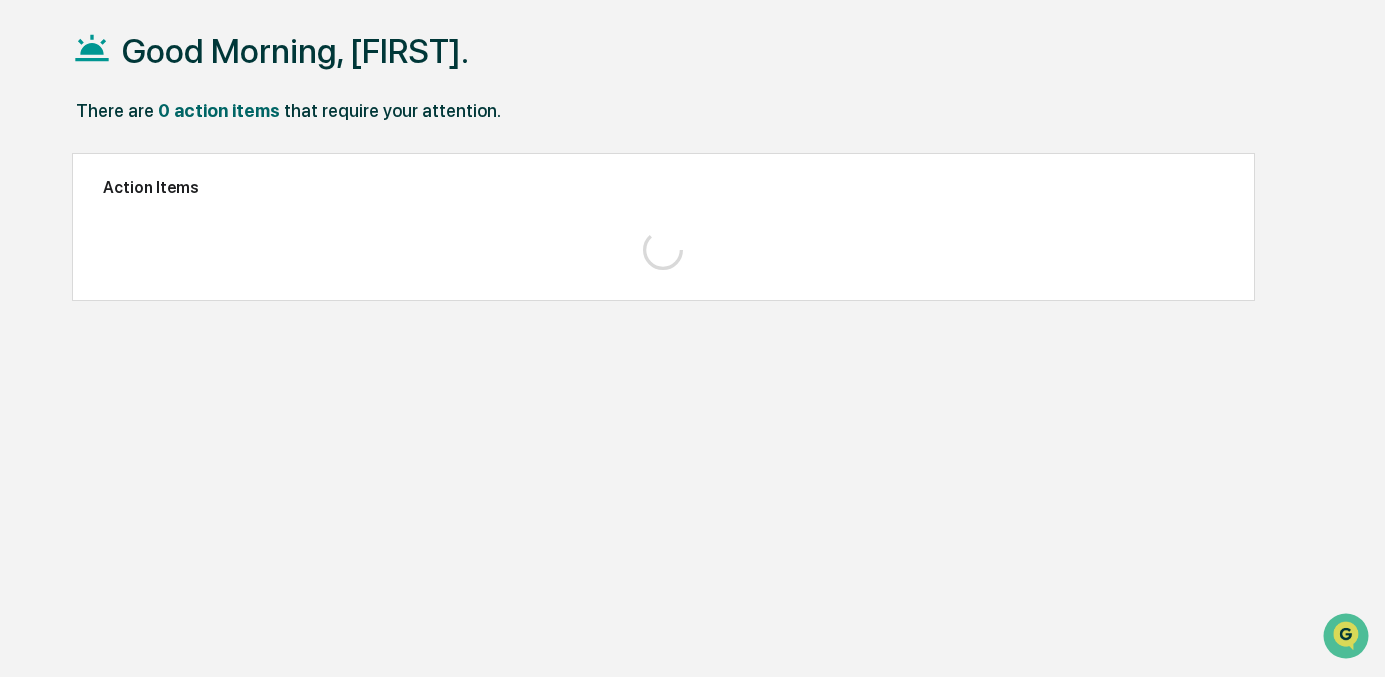 scroll, scrollTop: 95, scrollLeft: 0, axis: vertical 